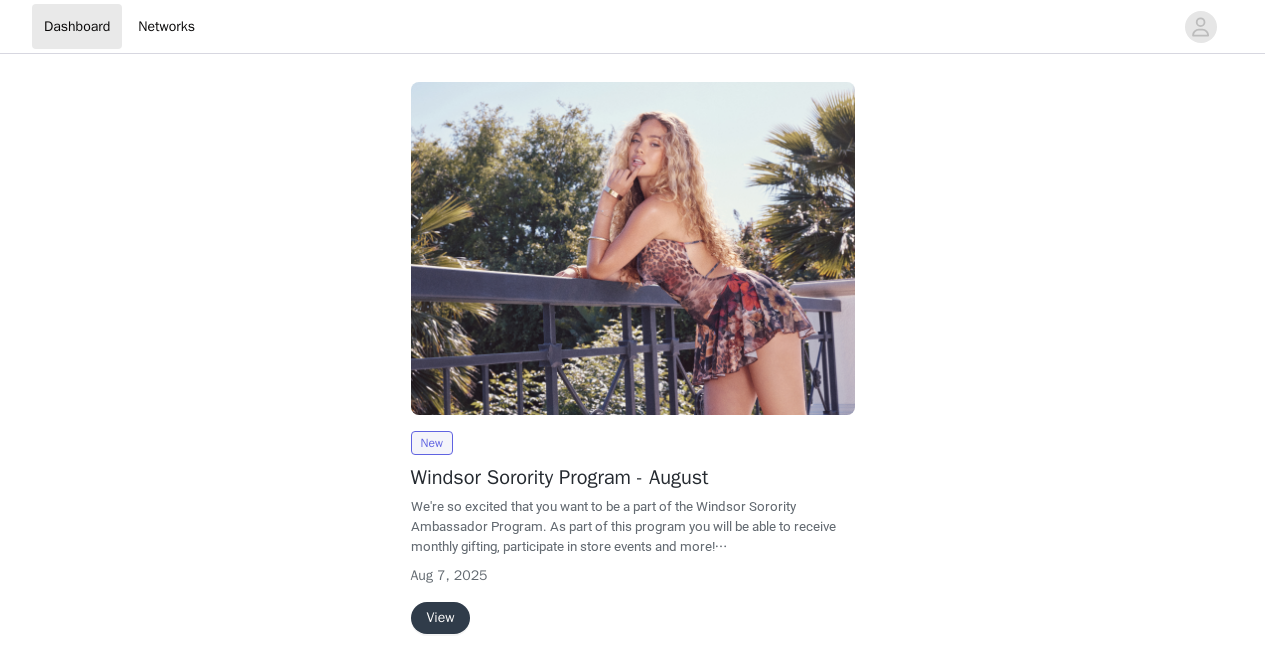 scroll, scrollTop: 0, scrollLeft: 0, axis: both 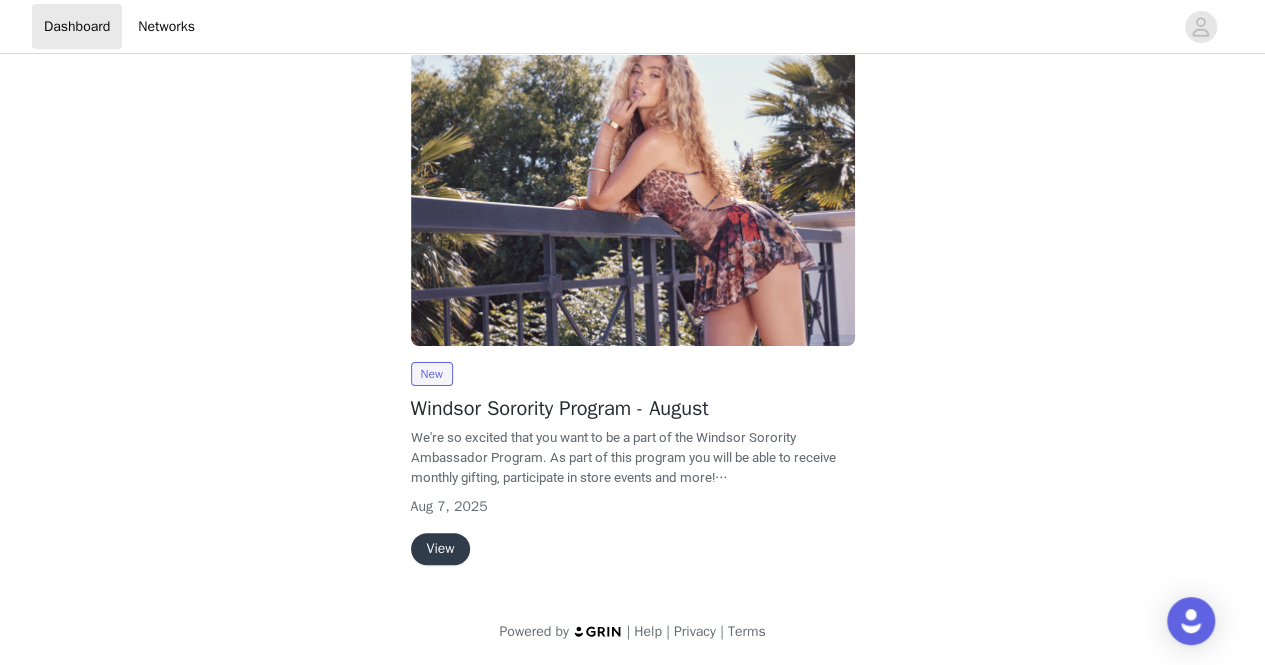 click on "View" at bounding box center [441, 549] 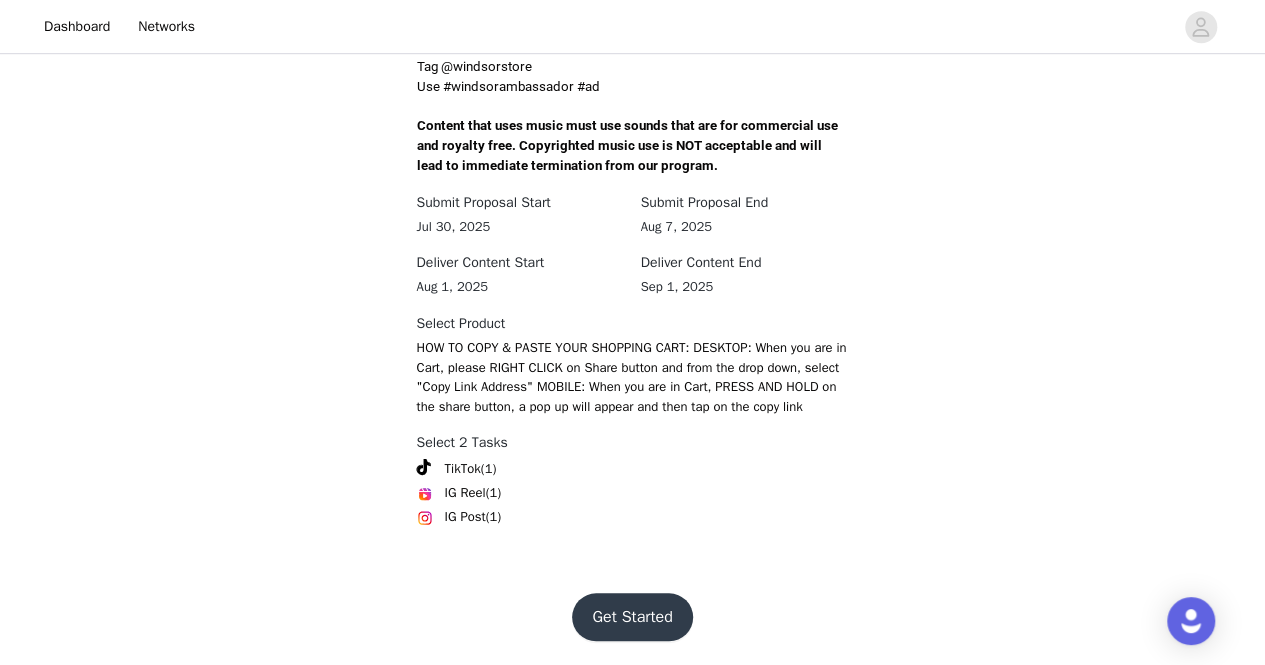 scroll, scrollTop: 696, scrollLeft: 0, axis: vertical 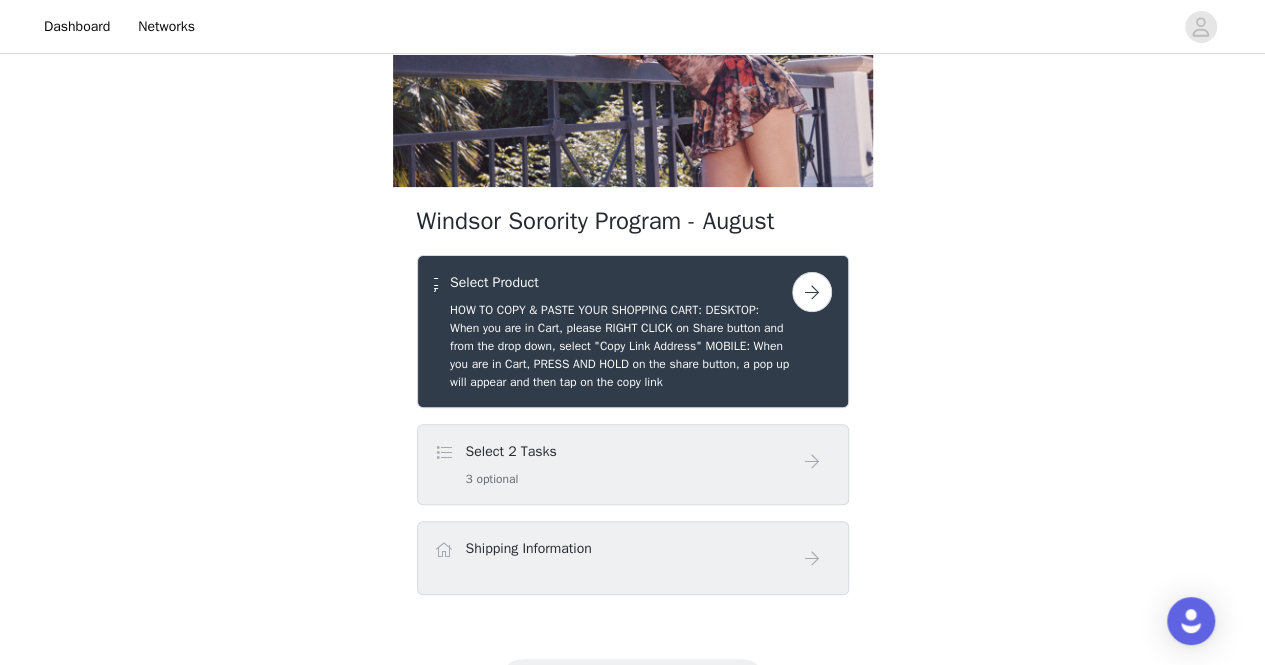 click at bounding box center [812, 292] 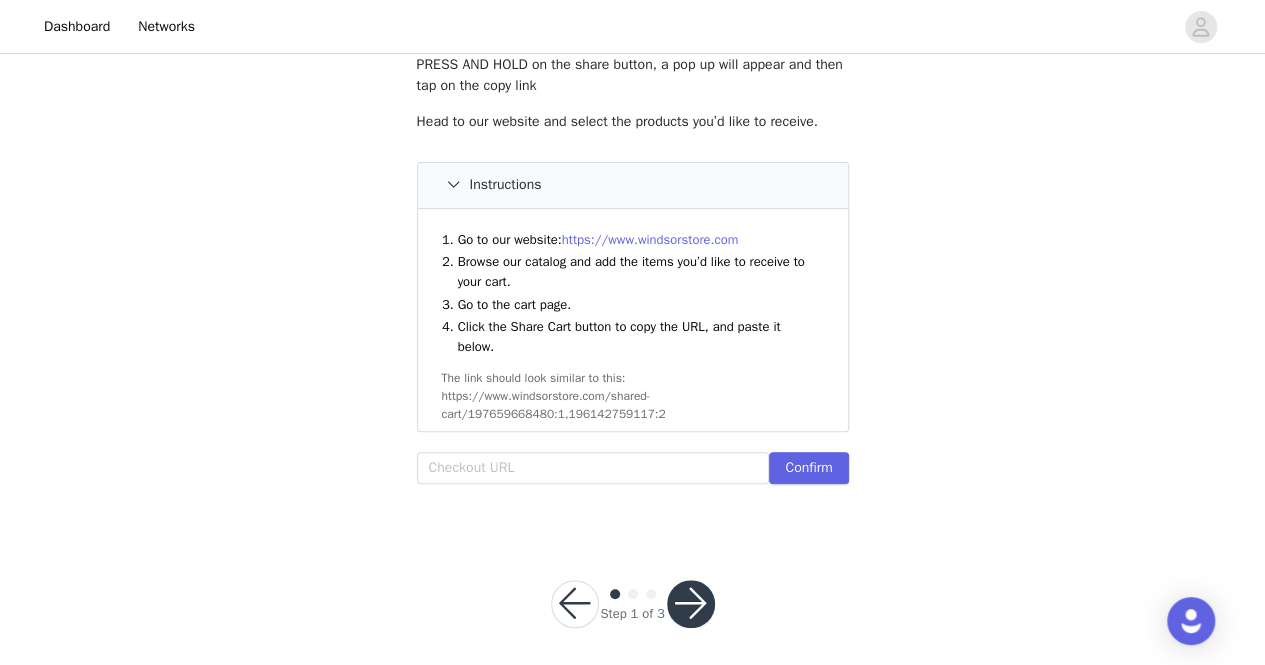 scroll, scrollTop: 204, scrollLeft: 0, axis: vertical 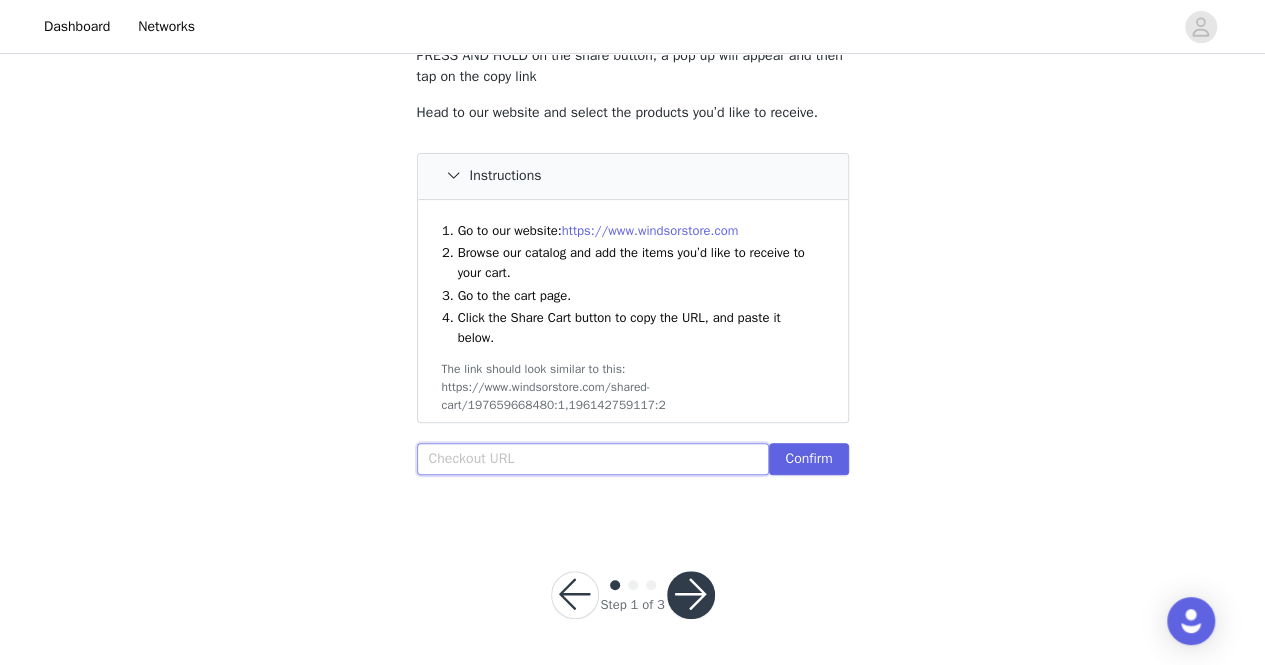 click at bounding box center [593, 459] 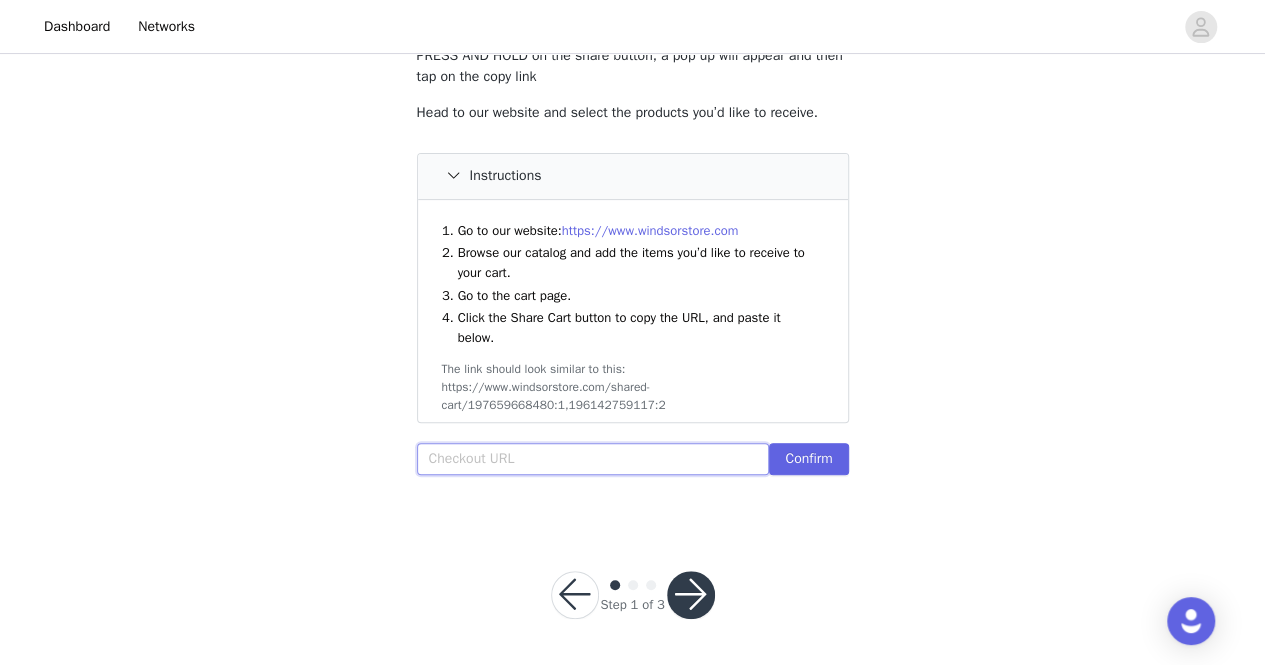 paste on "https://www.windsorstore.com/cart/42900183449651:1,43366044237875:1,43503973335091:1,42822303219763:1,42732150620211:1,42188706676787:1" 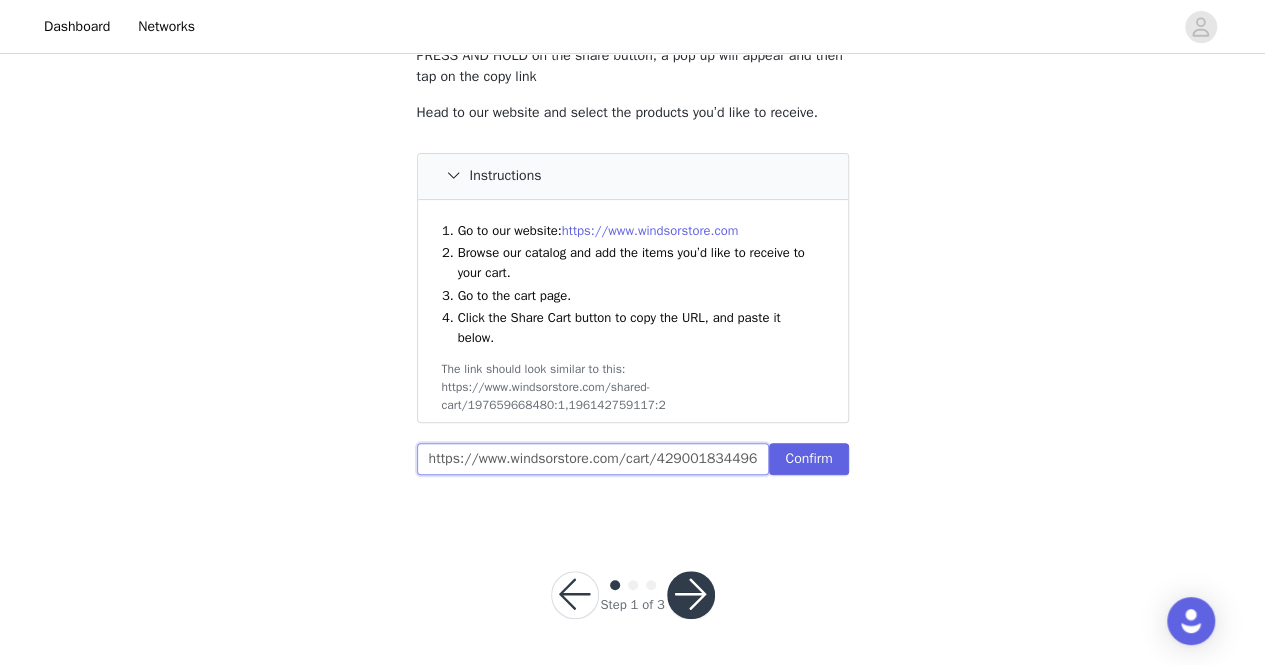 scroll, scrollTop: 0, scrollLeft: 607, axis: horizontal 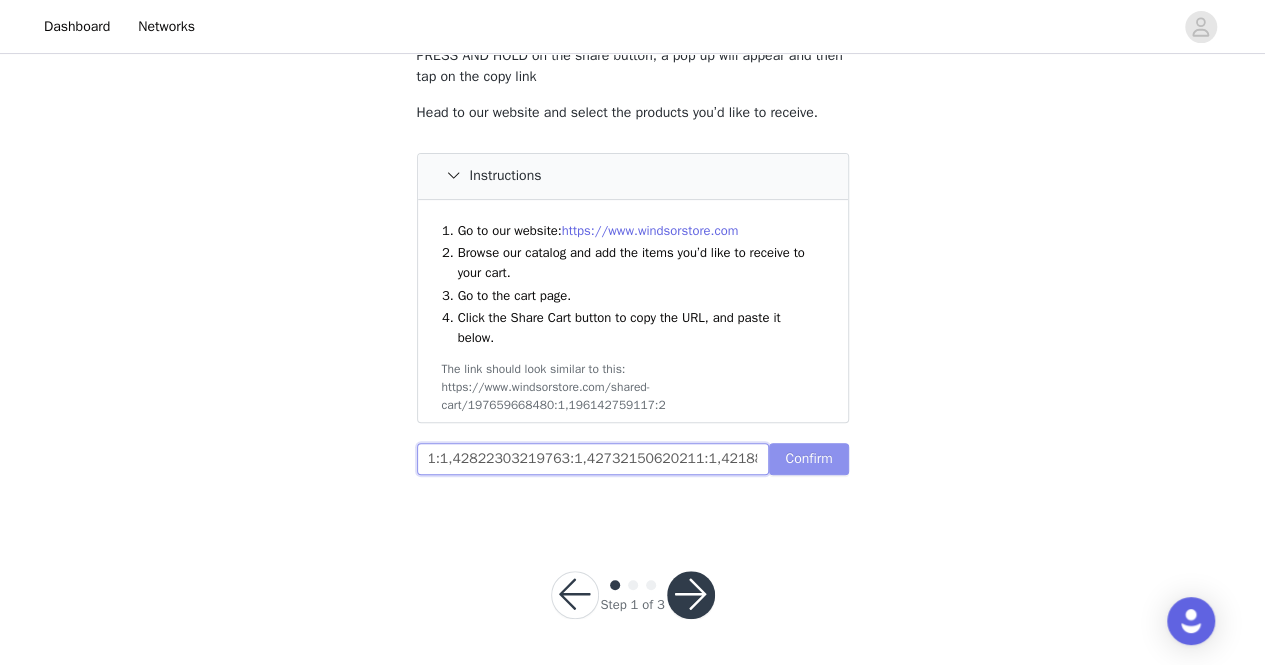 type on "https://www.windsorstore.com/cart/42900183449651:1,43366044237875:1,43503973335091:1,42822303219763:1,42732150620211:1,42188706676787:1" 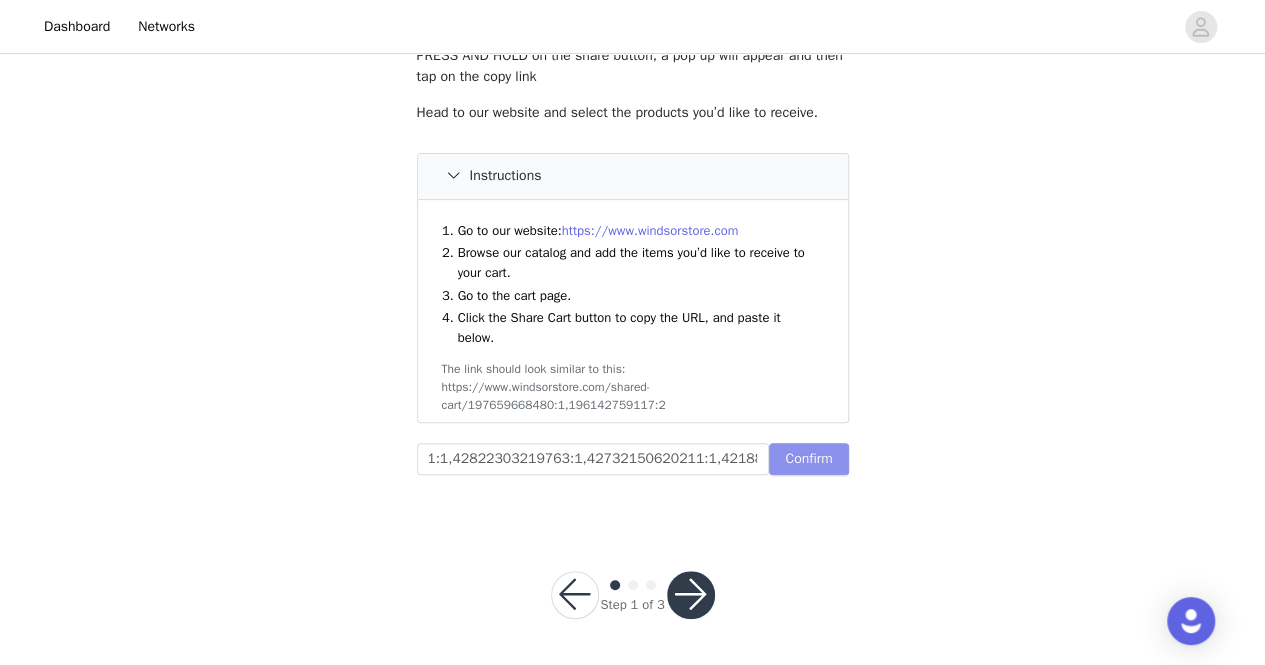 click on "Confirm" at bounding box center (808, 459) 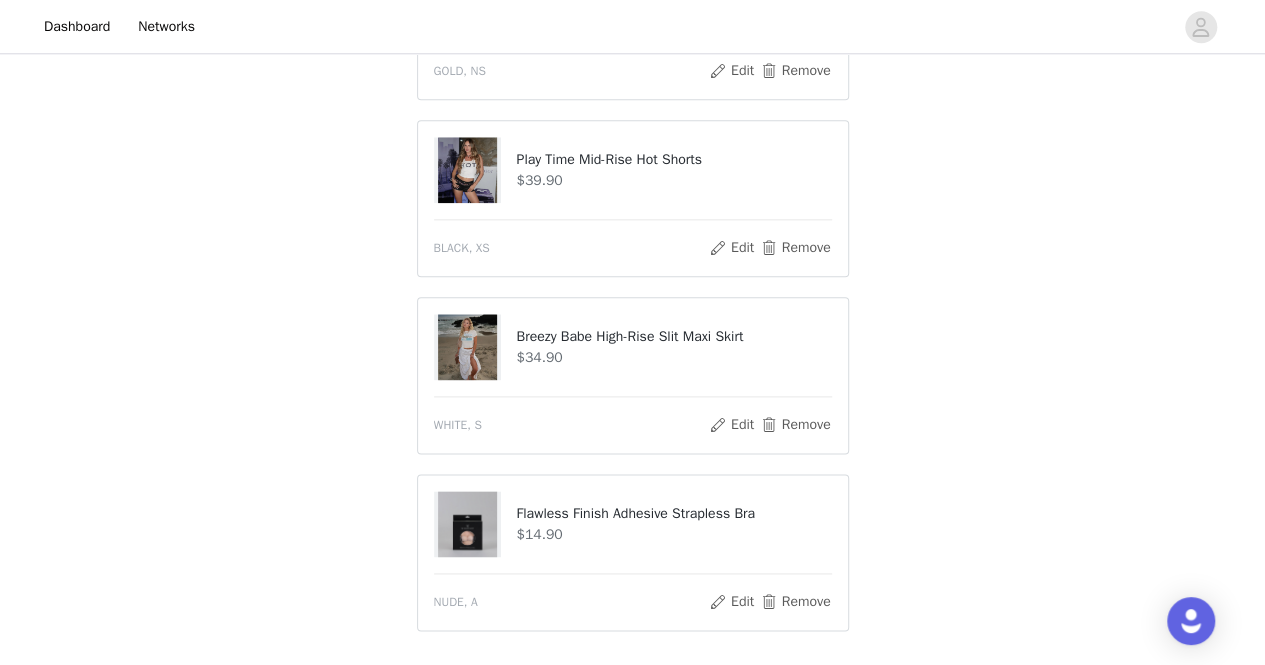 scroll, scrollTop: 1246, scrollLeft: 0, axis: vertical 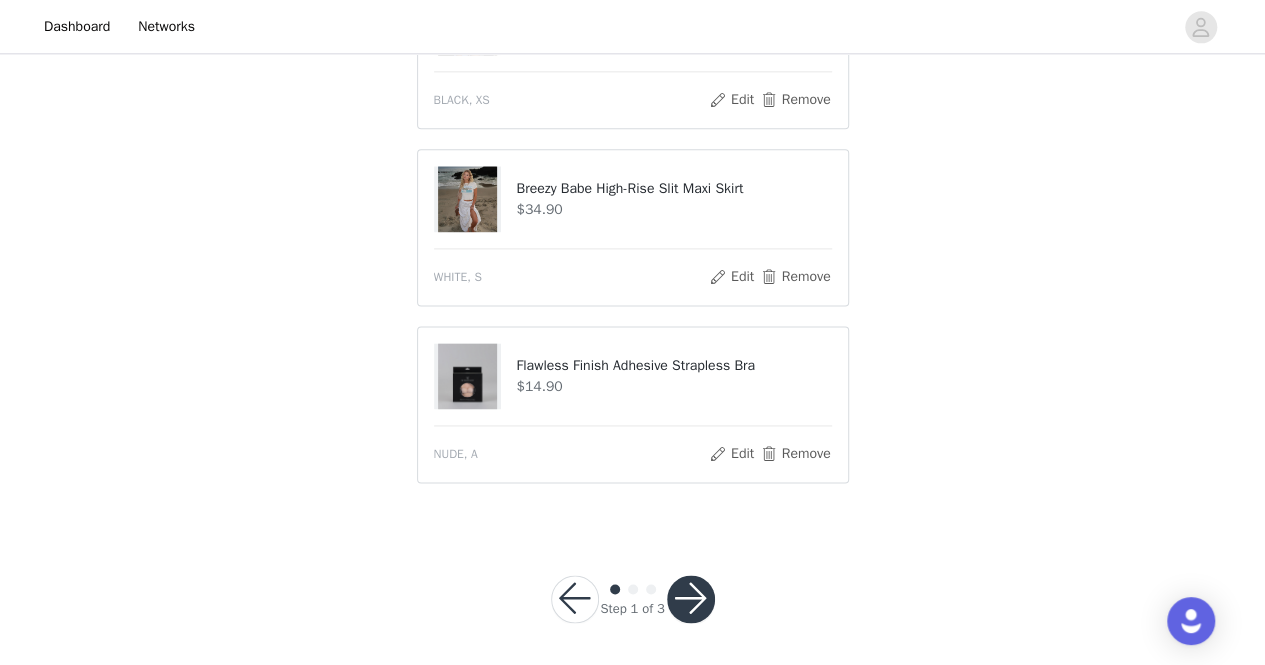 click at bounding box center (691, 599) 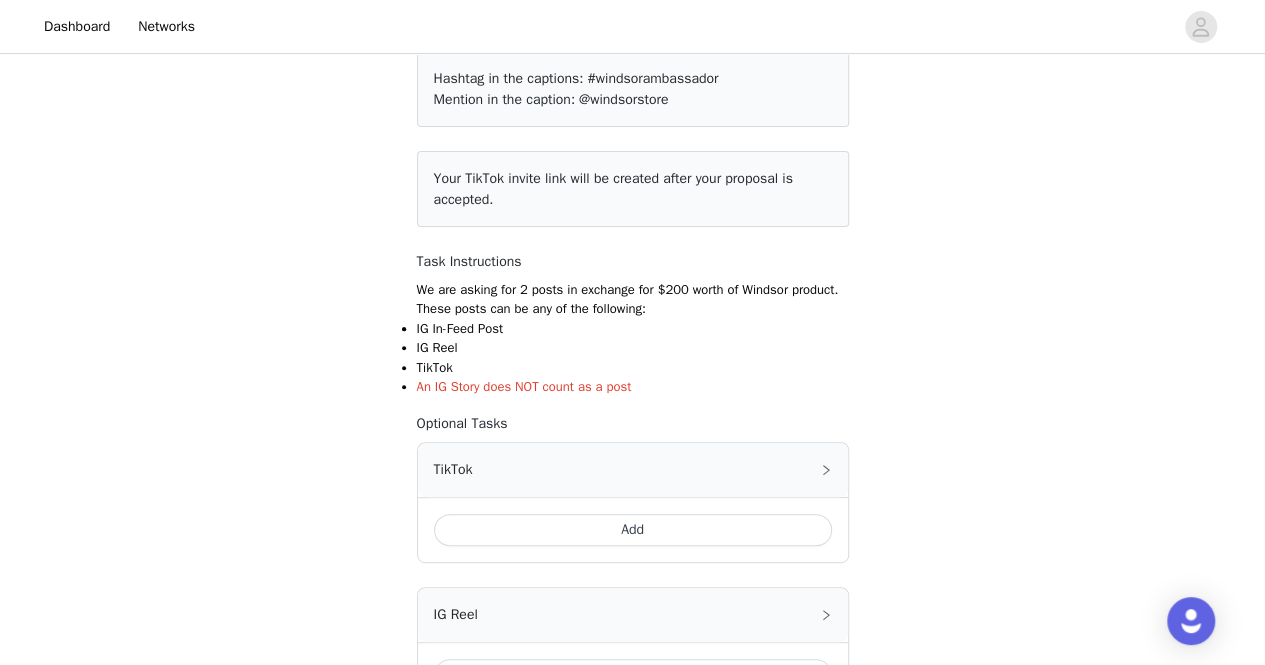 scroll, scrollTop: 237, scrollLeft: 0, axis: vertical 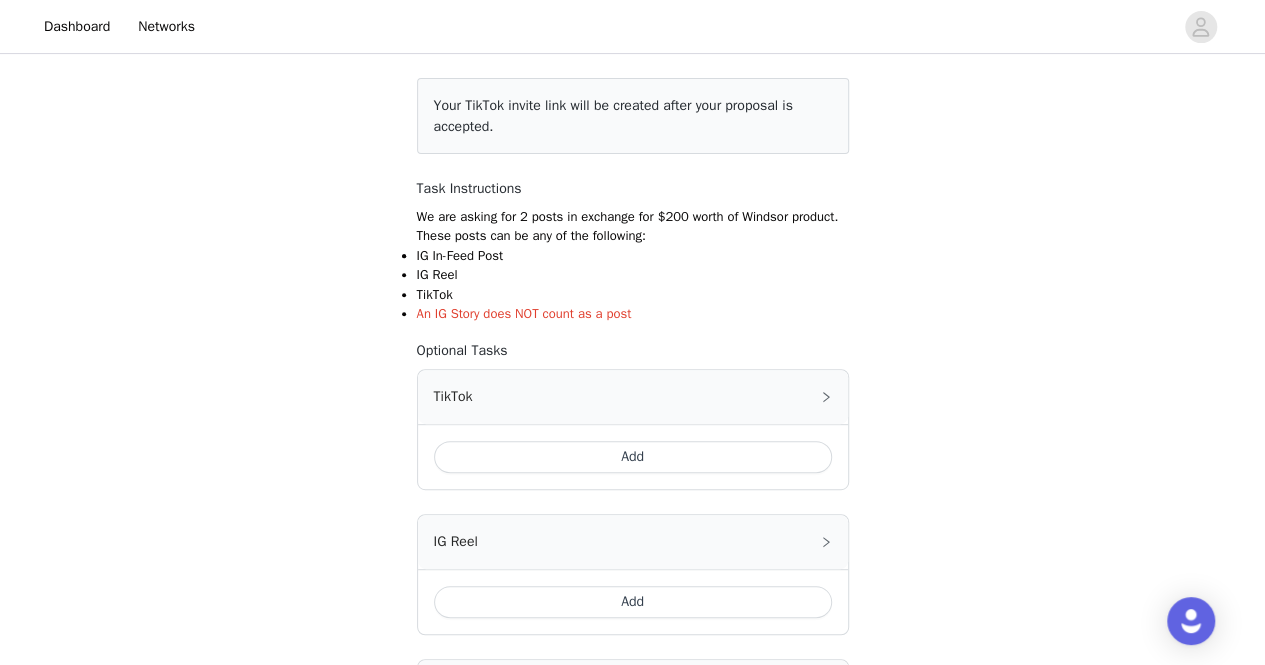 click on "Add" at bounding box center (633, 457) 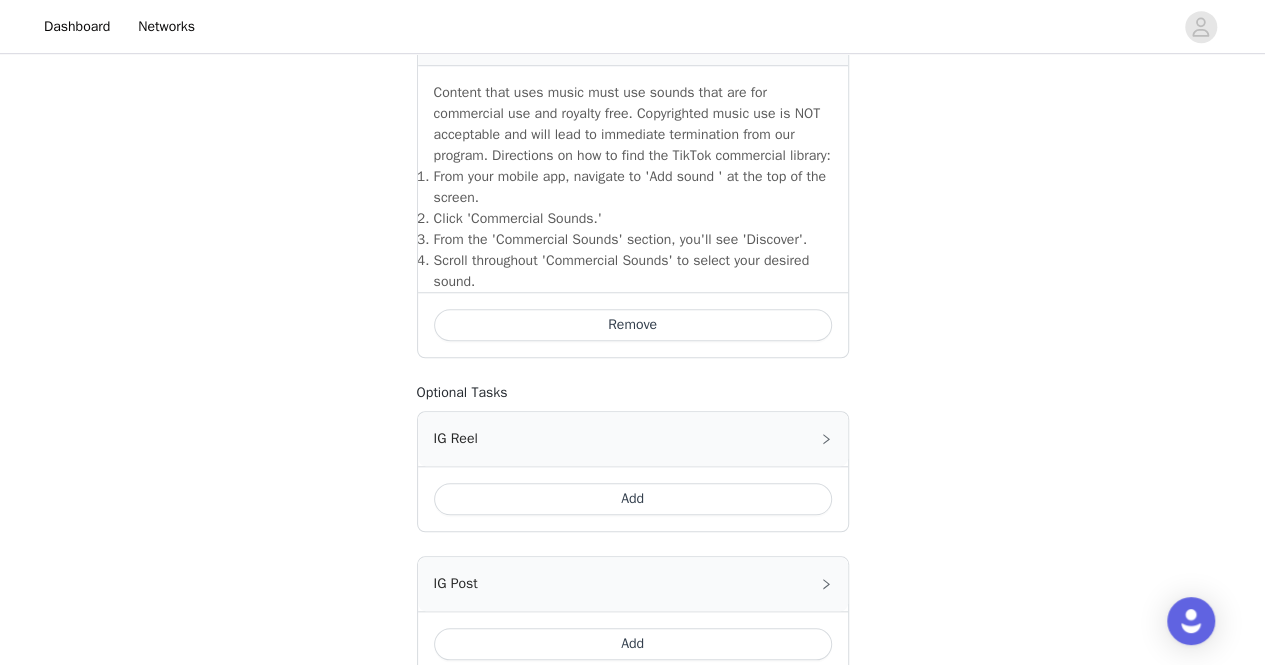 scroll, scrollTop: 872, scrollLeft: 0, axis: vertical 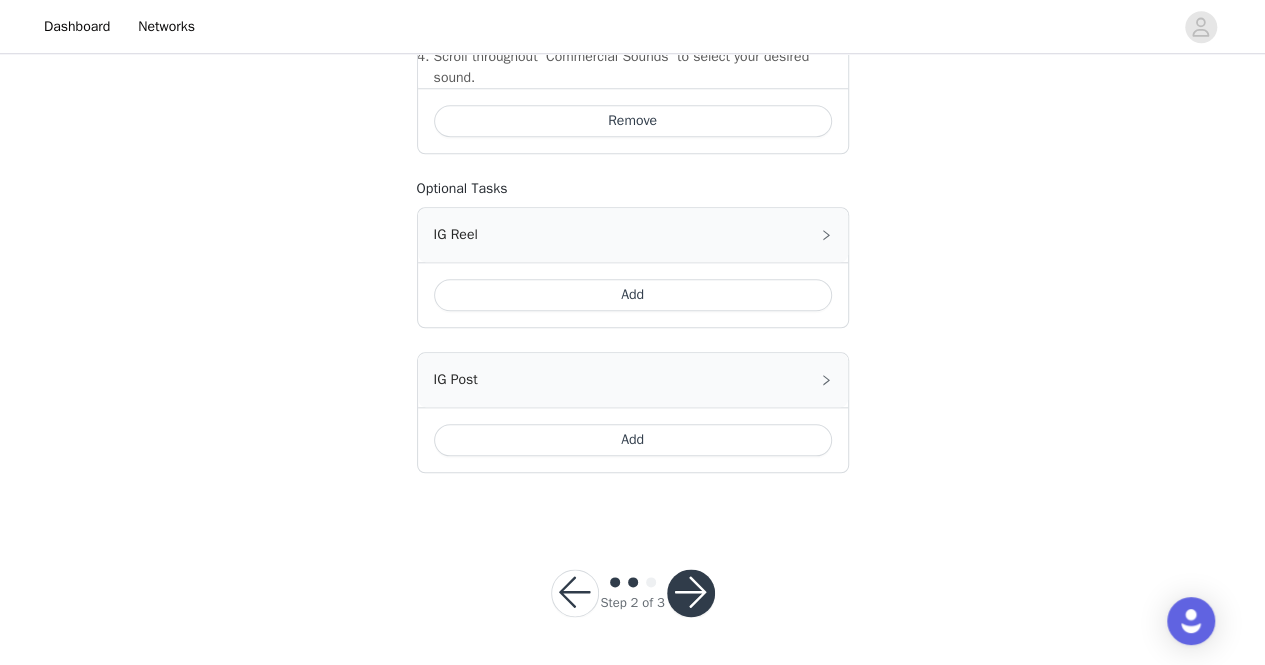 click on "Add" at bounding box center [633, 440] 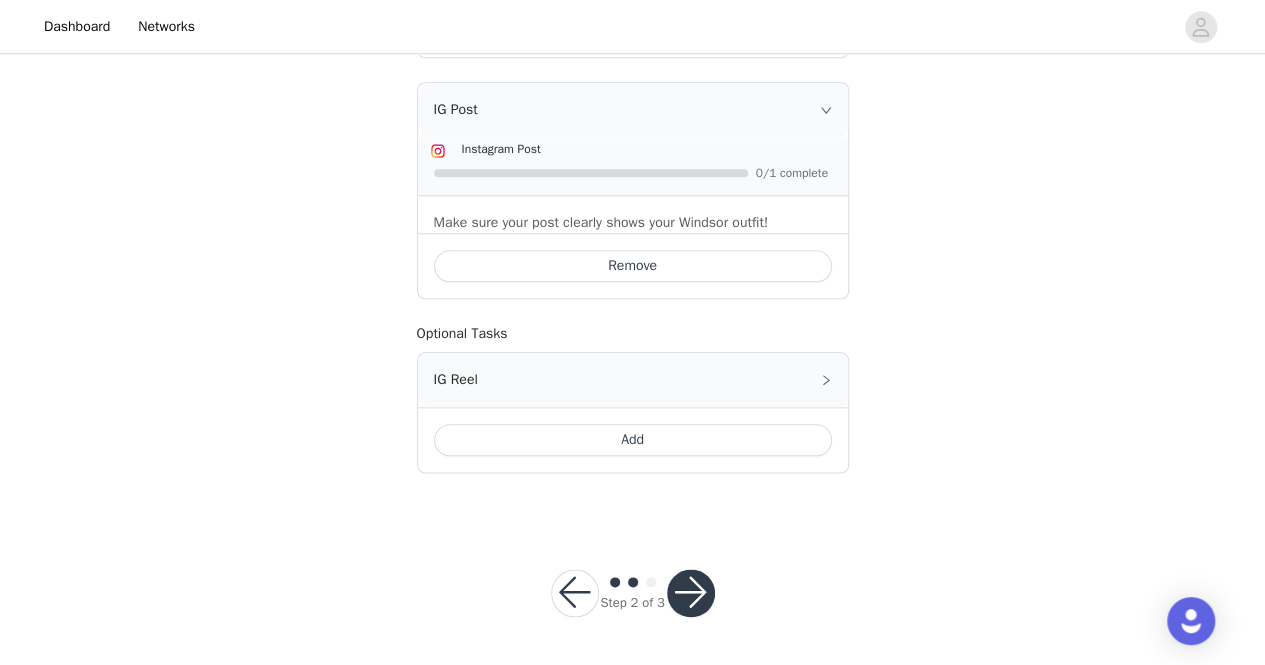 scroll, scrollTop: 968, scrollLeft: 0, axis: vertical 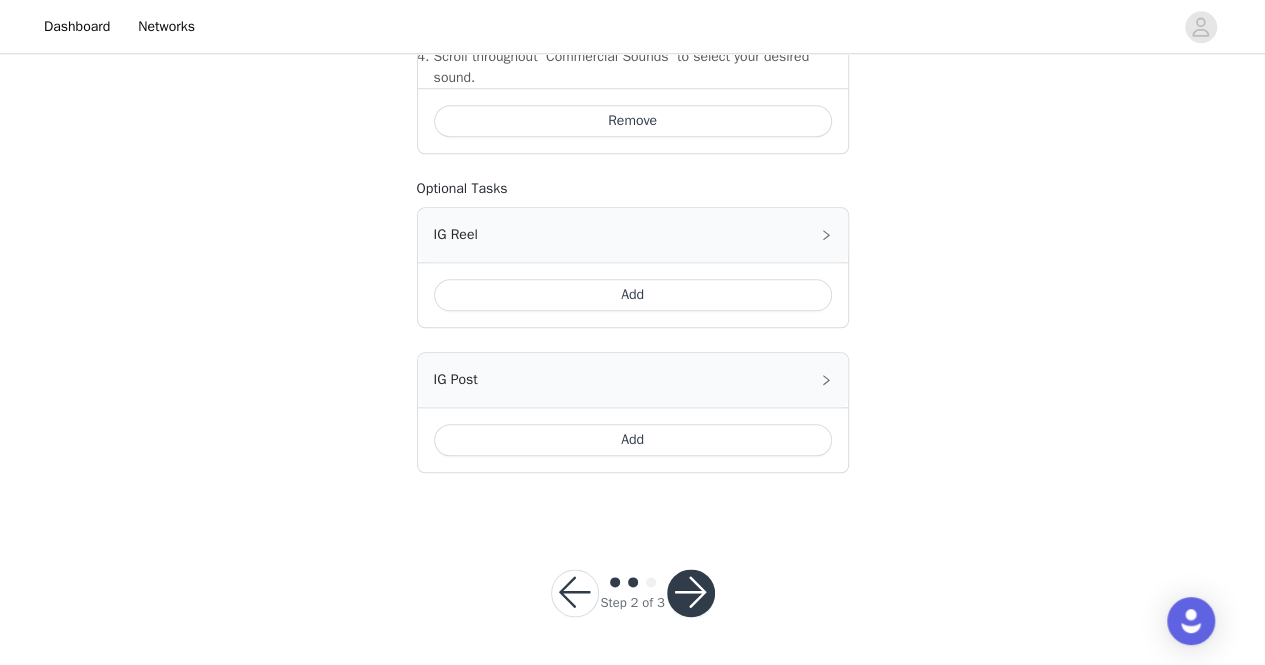 click at bounding box center [691, 593] 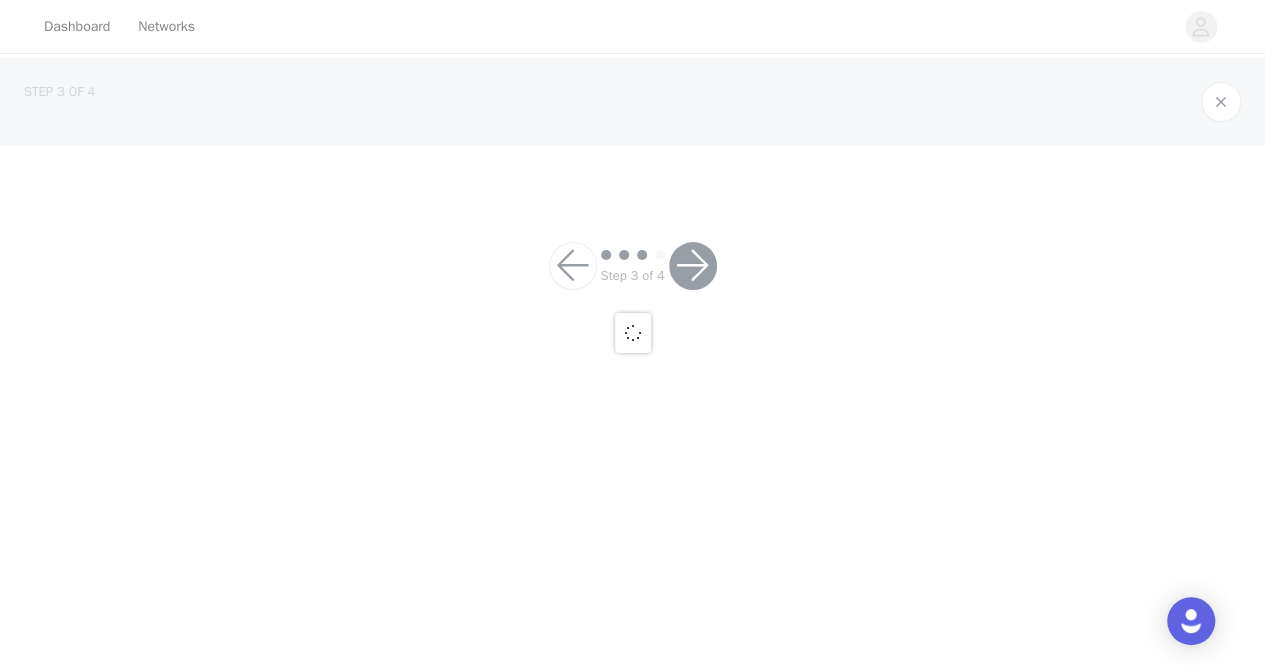 scroll, scrollTop: 0, scrollLeft: 0, axis: both 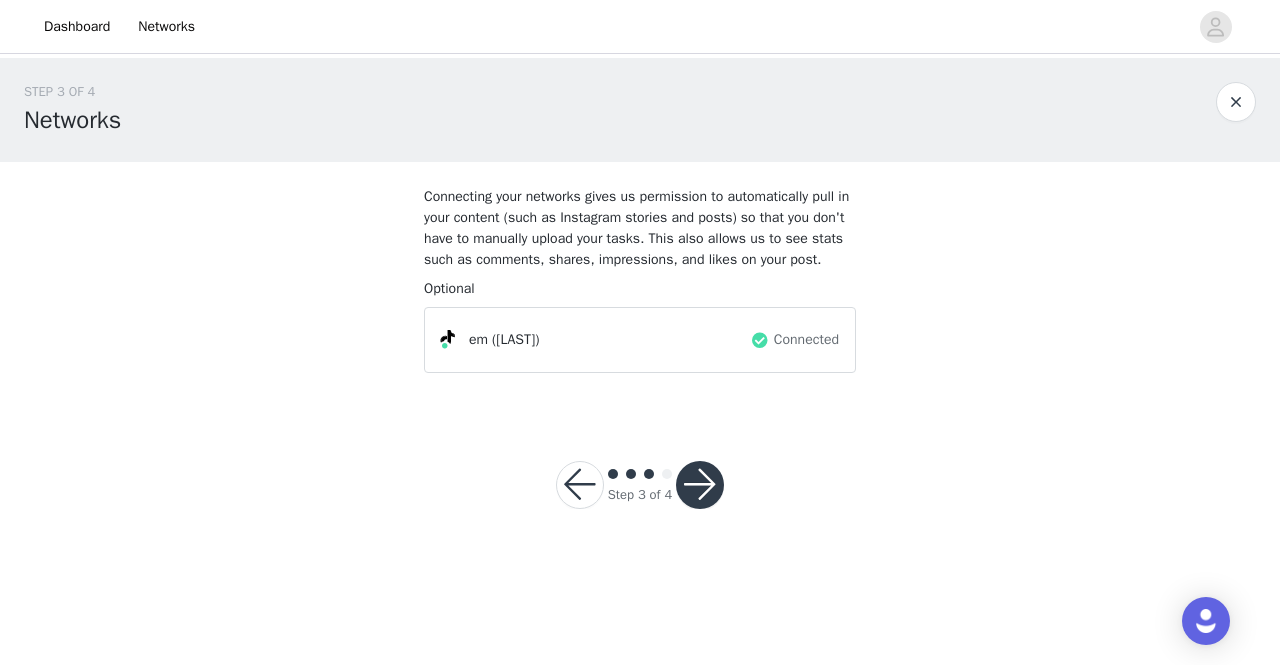 click at bounding box center [700, 485] 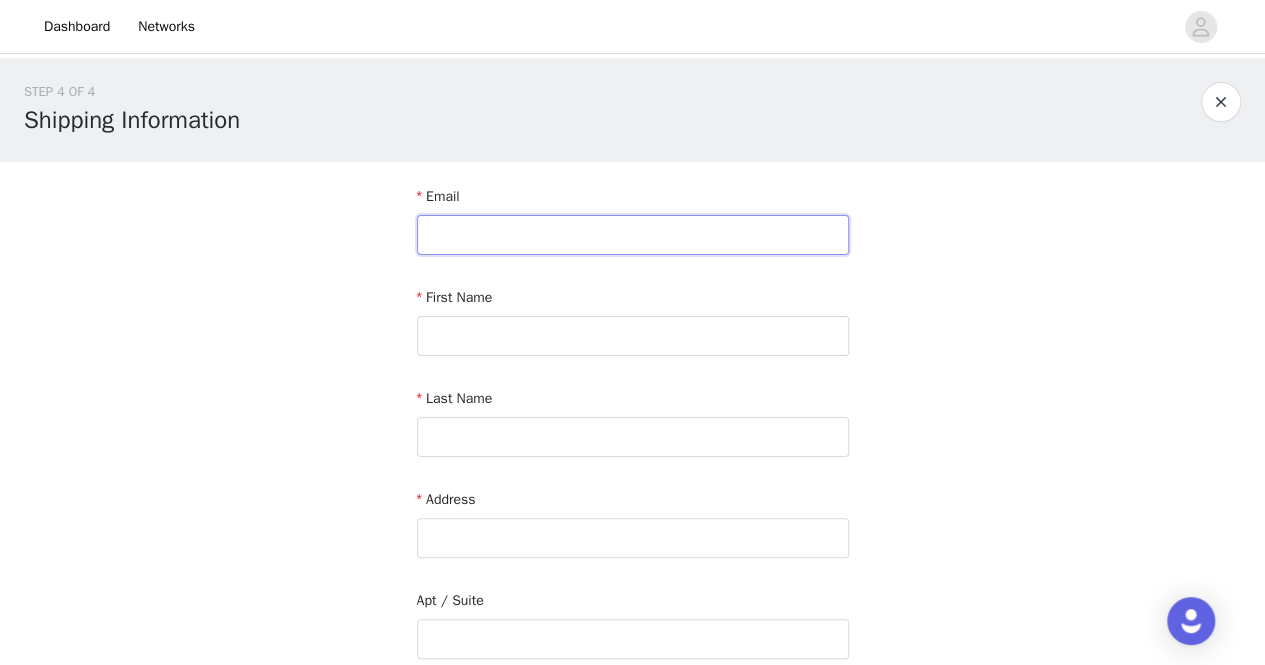 click at bounding box center (633, 235) 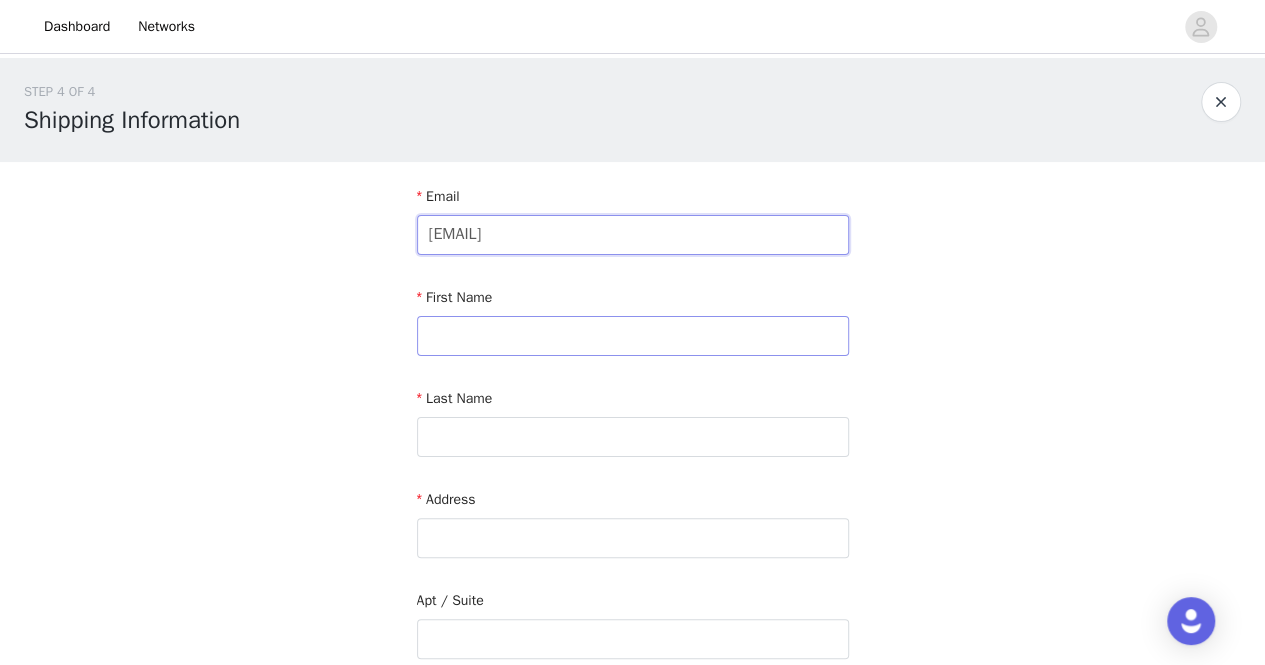 type on "[EMAIL]" 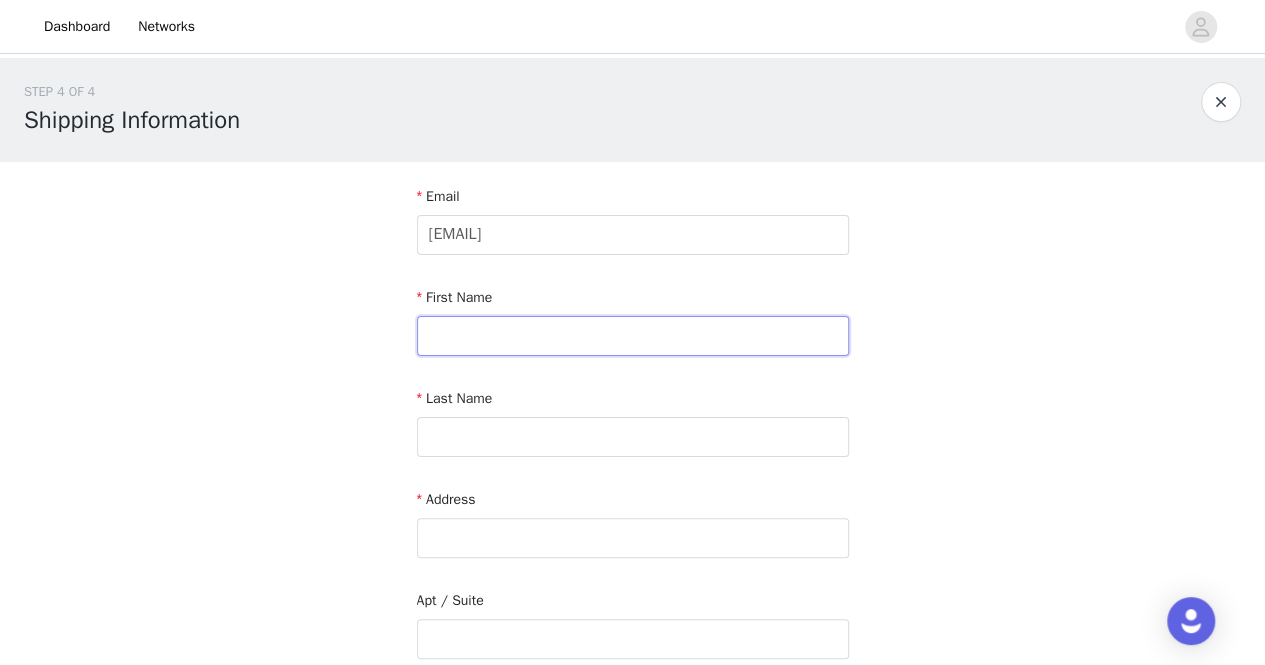 click at bounding box center (633, 336) 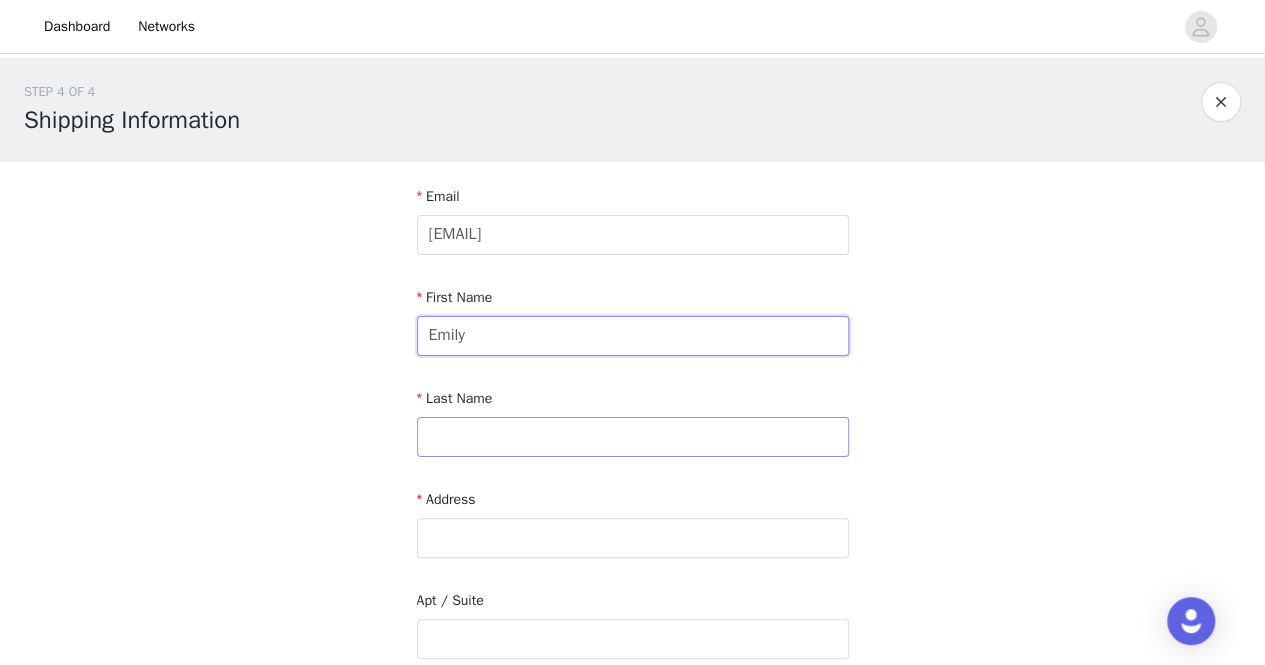 type on "Emily" 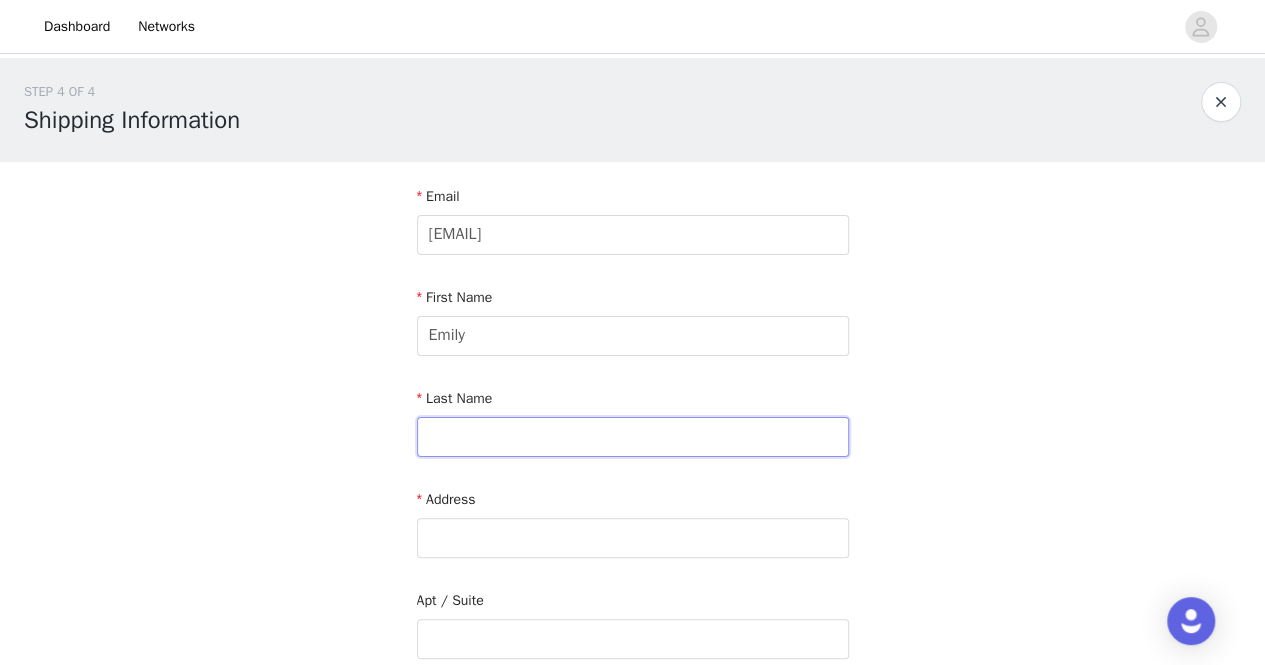 click at bounding box center (633, 437) 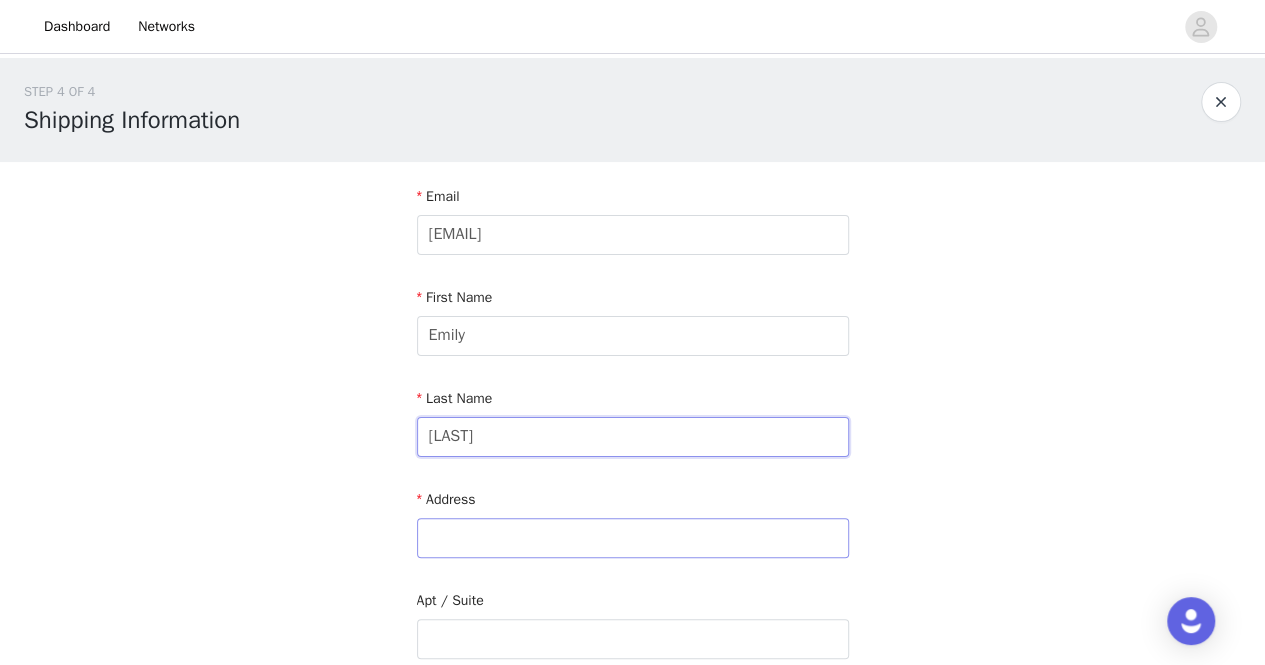 type on "[LAST]" 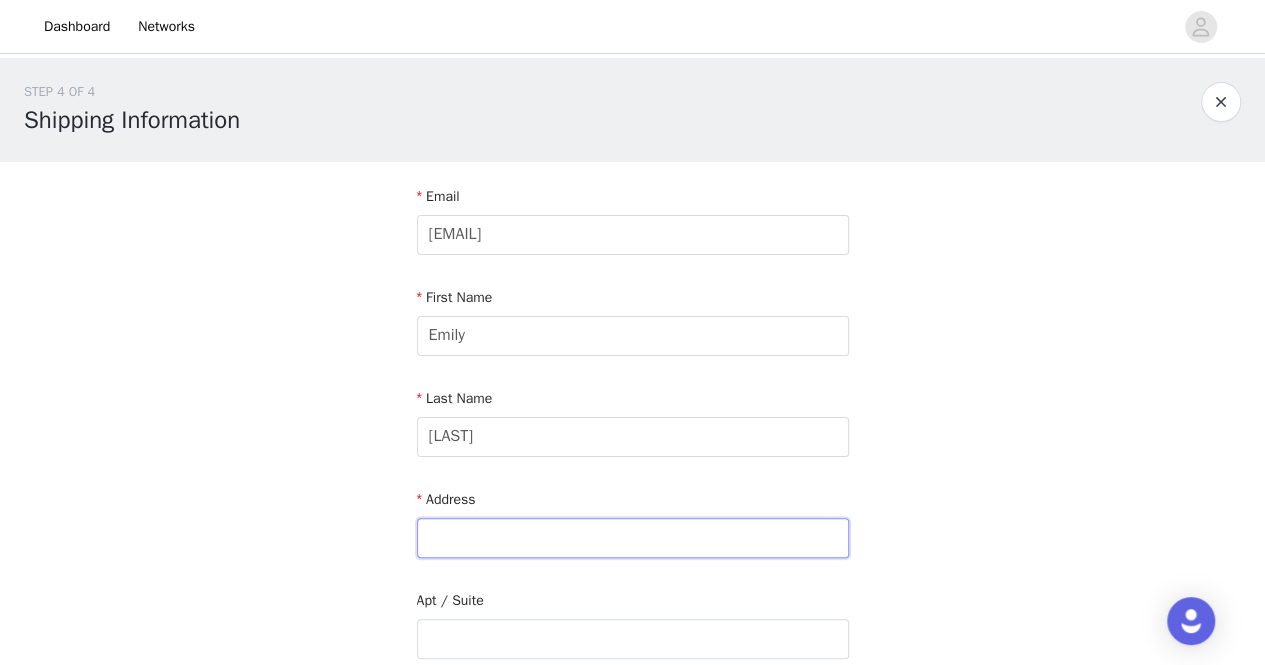 click at bounding box center [633, 538] 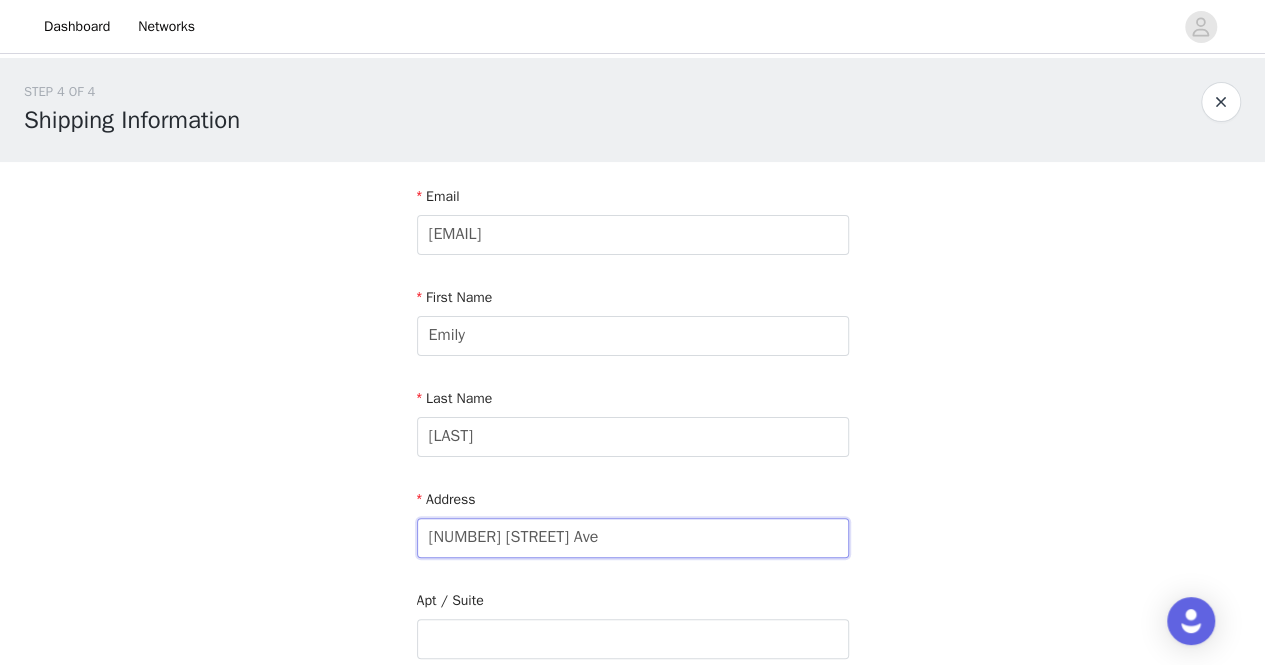 scroll, scrollTop: 101, scrollLeft: 0, axis: vertical 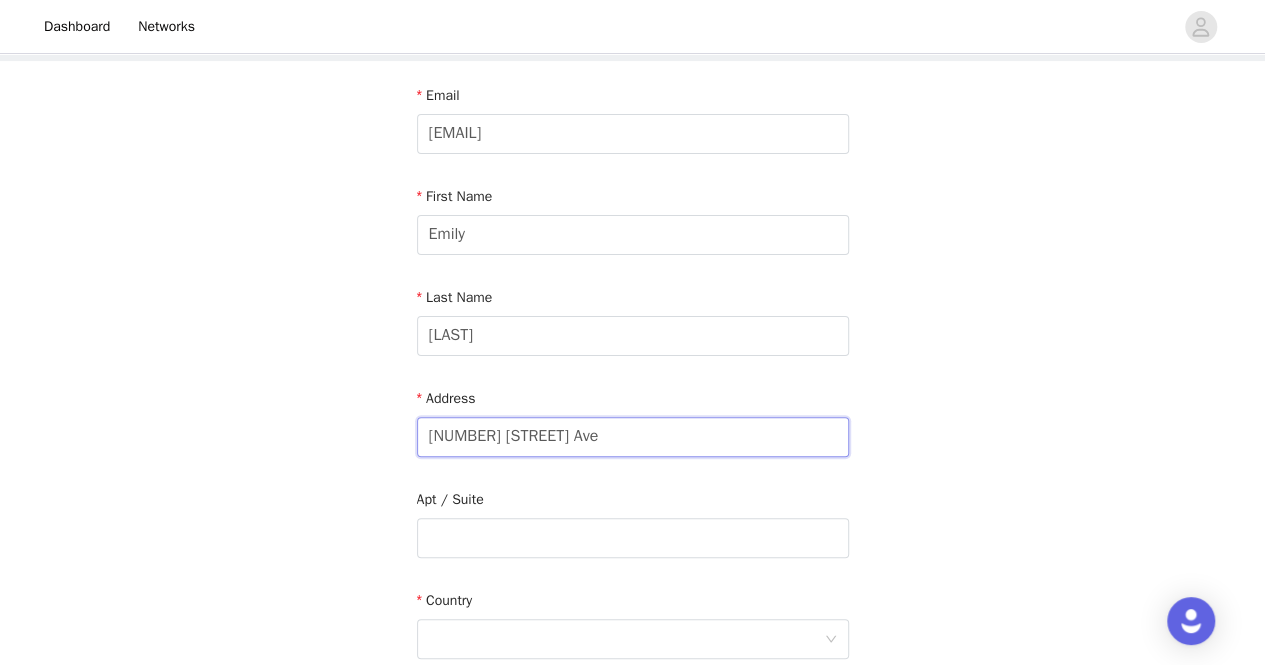 type on "[NUMBER] [STREET] Ave" 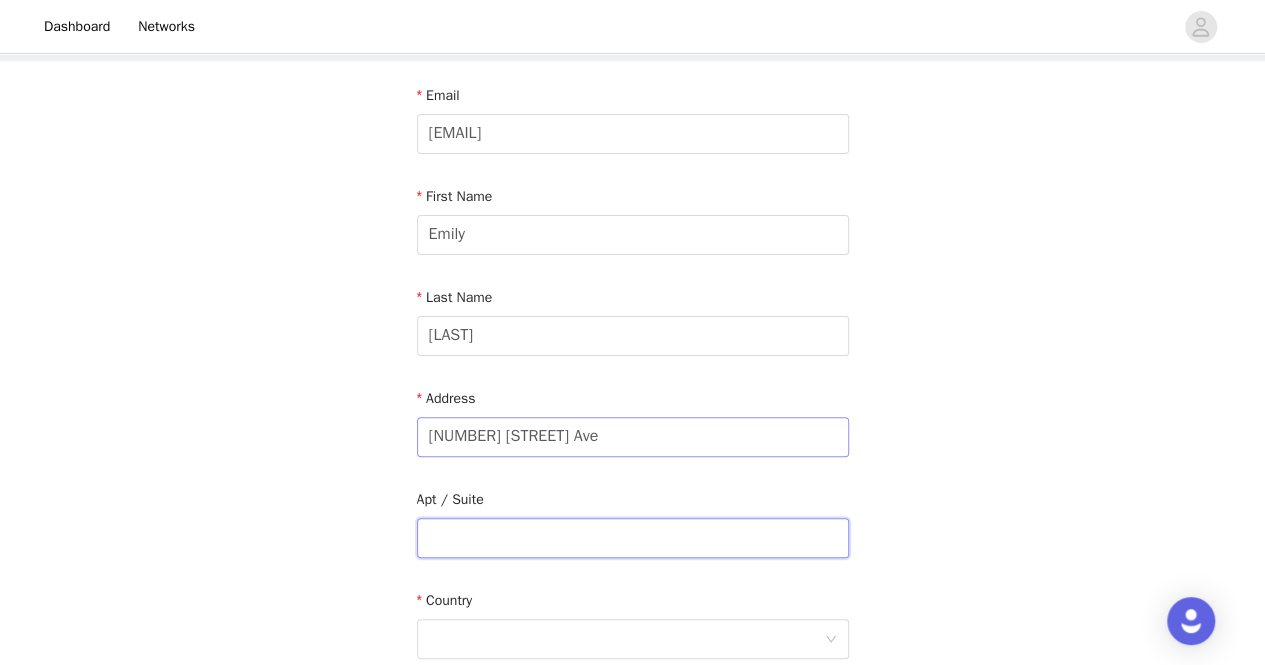 click at bounding box center [633, 538] 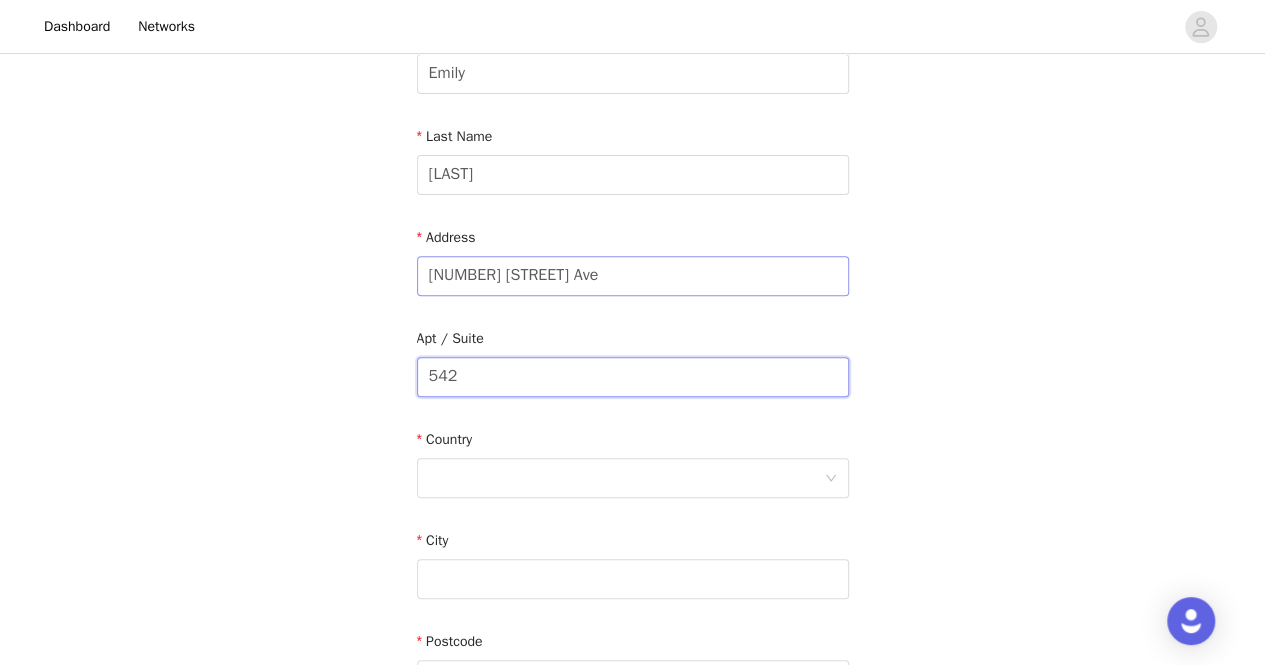 scroll, scrollTop: 263, scrollLeft: 0, axis: vertical 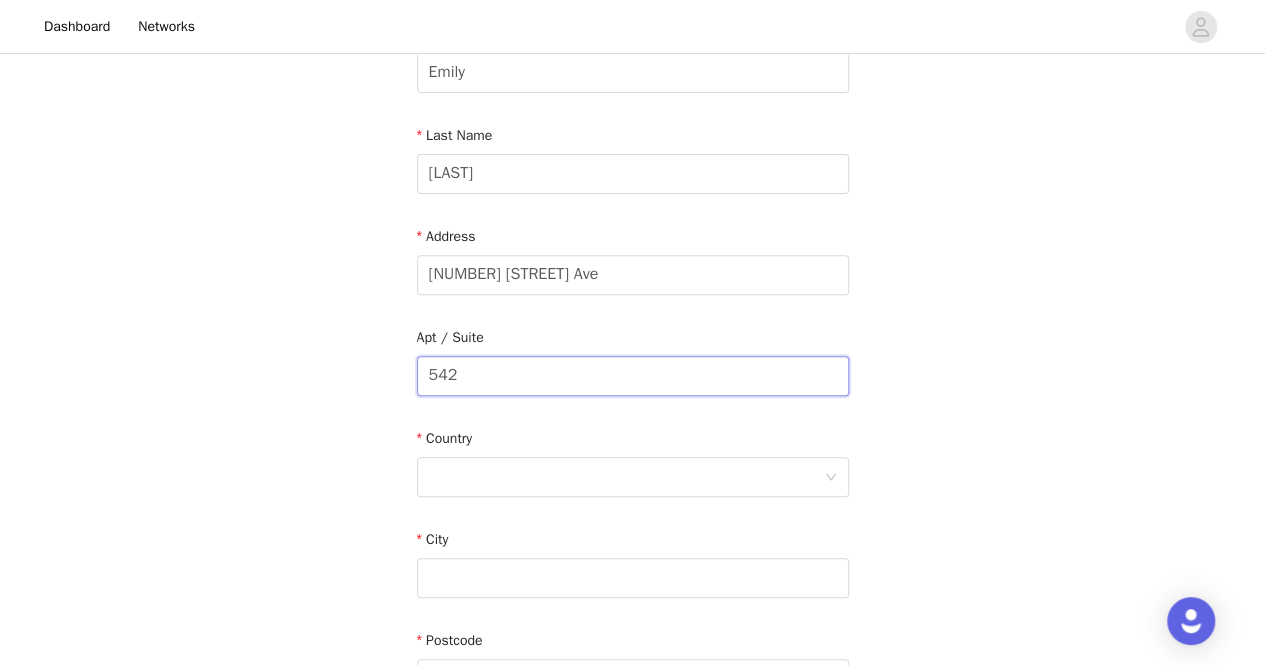 type on "542" 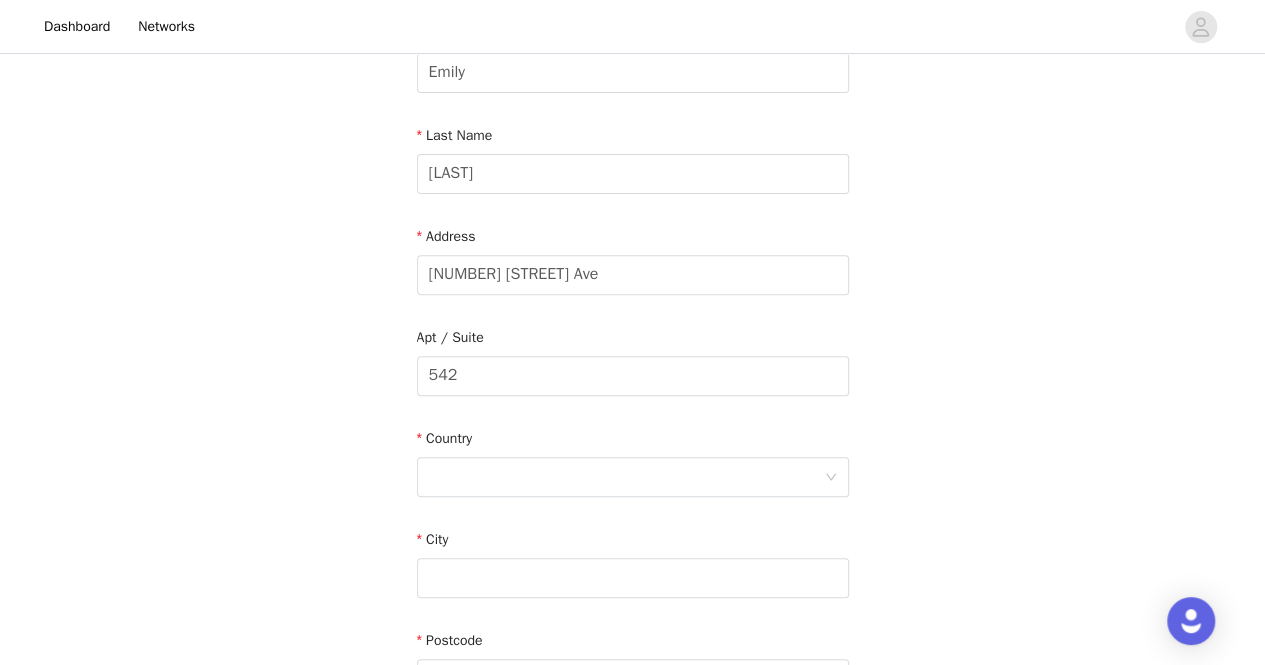 click on "Country" at bounding box center [633, 466] 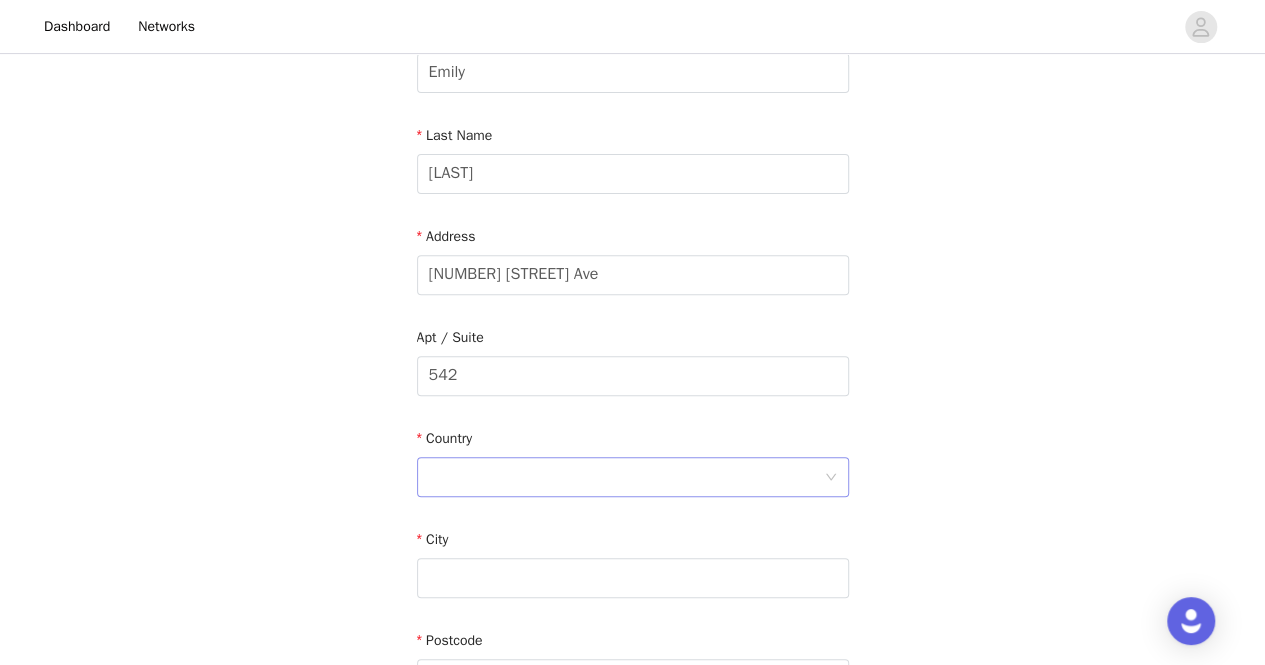 click at bounding box center (626, 477) 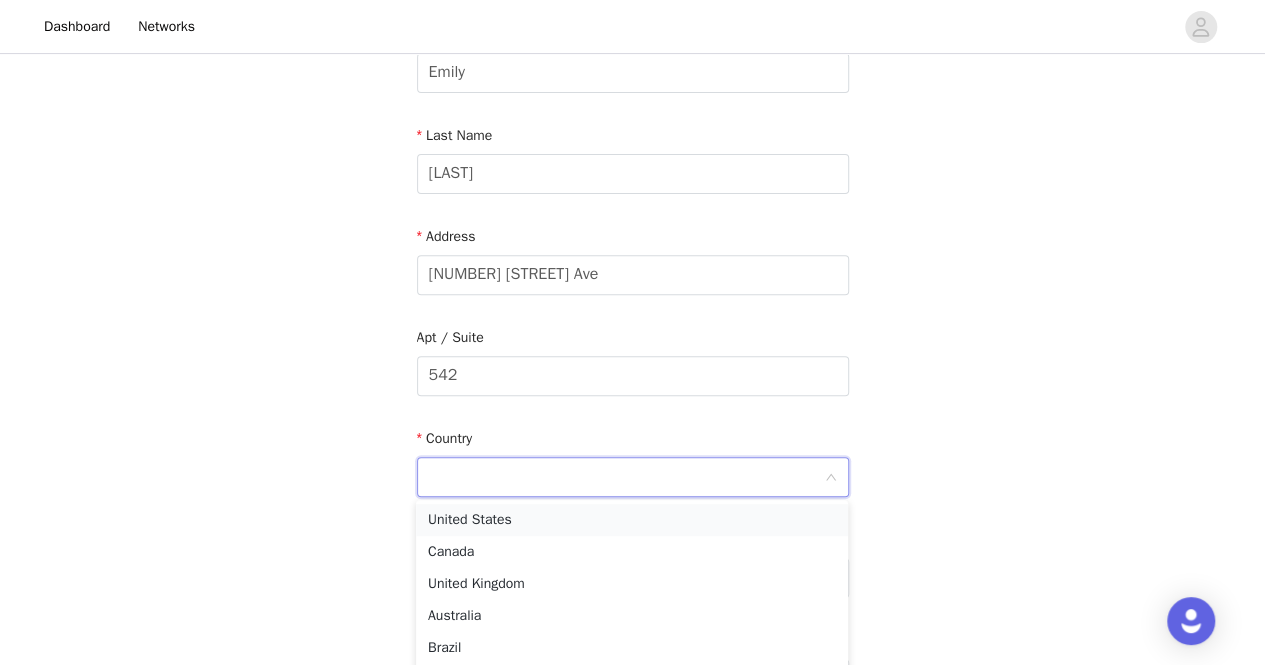 click on "United States" at bounding box center [632, 520] 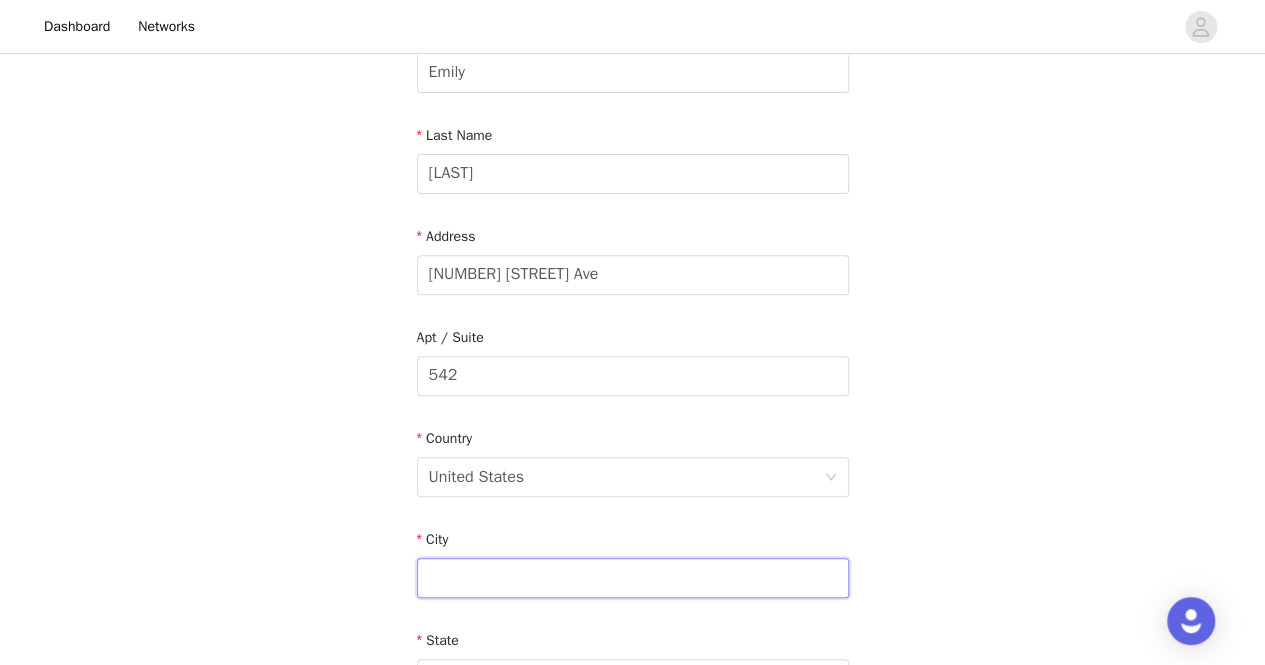 click at bounding box center (633, 578) 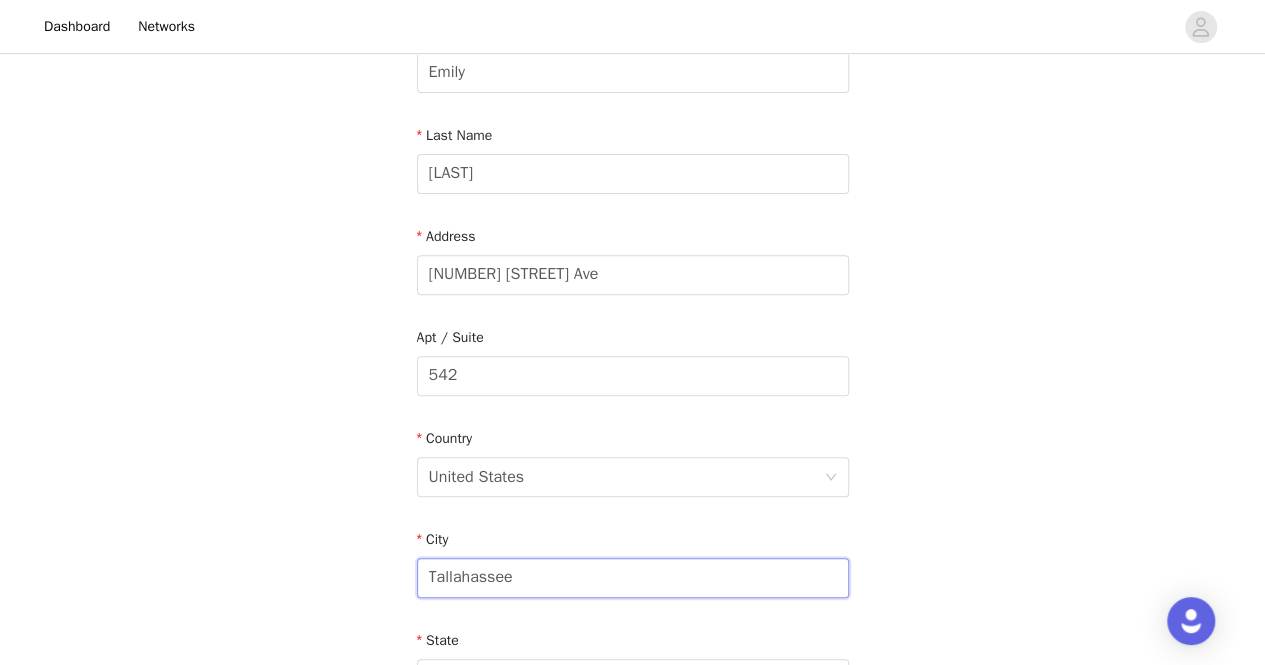 scroll, scrollTop: 388, scrollLeft: 0, axis: vertical 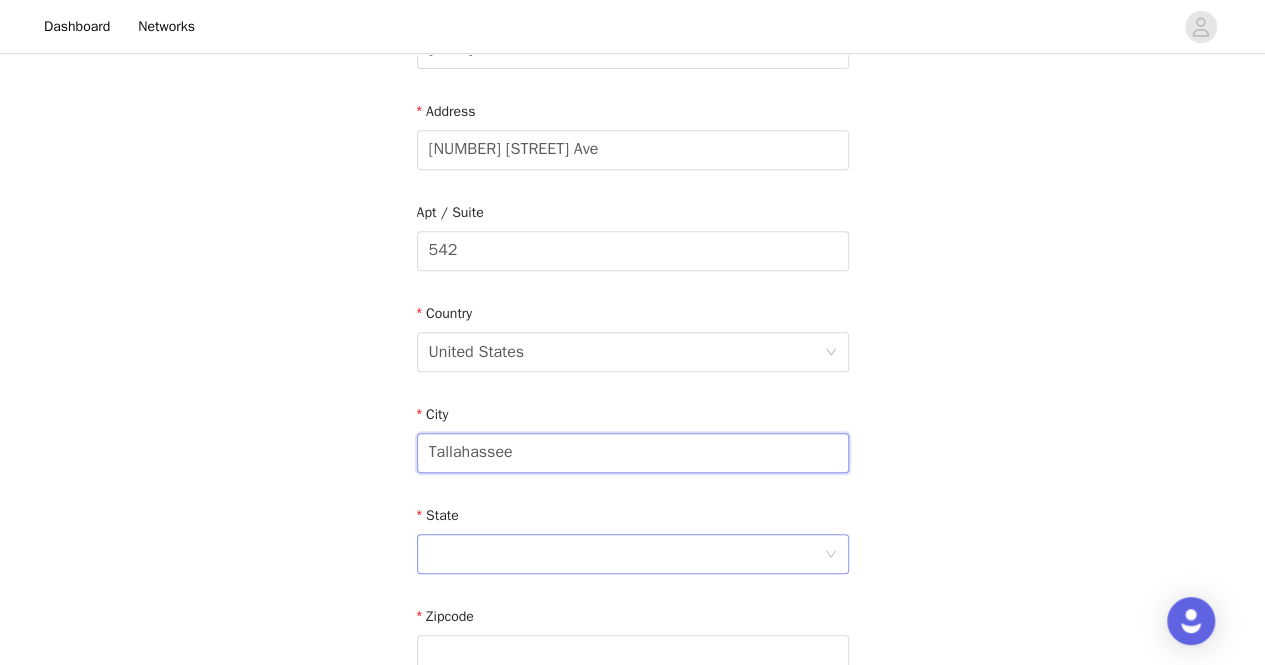 type on "Tallahassee" 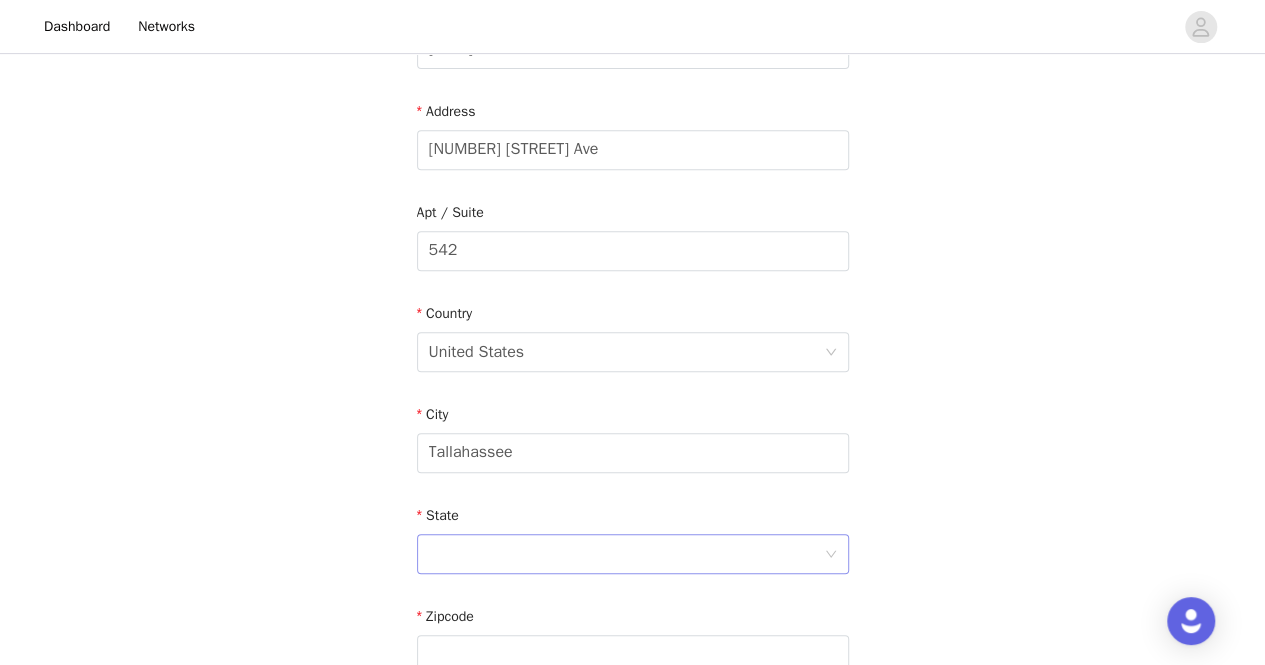 click at bounding box center (626, 554) 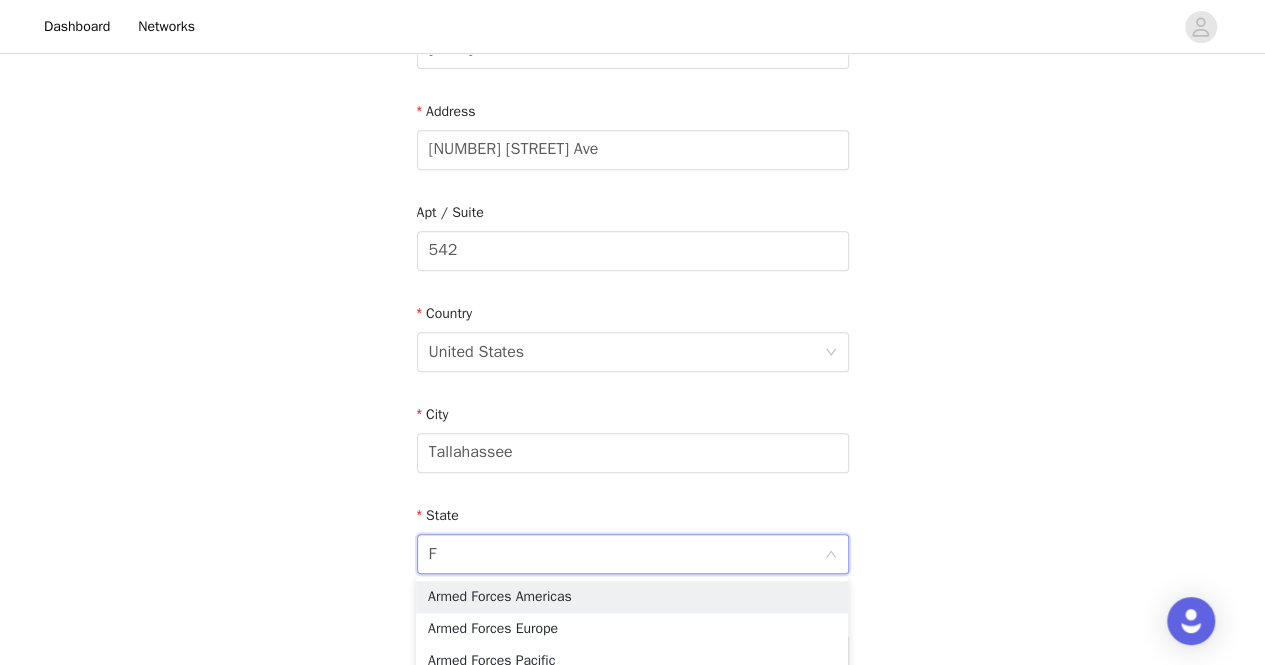 type on "[STATE]" 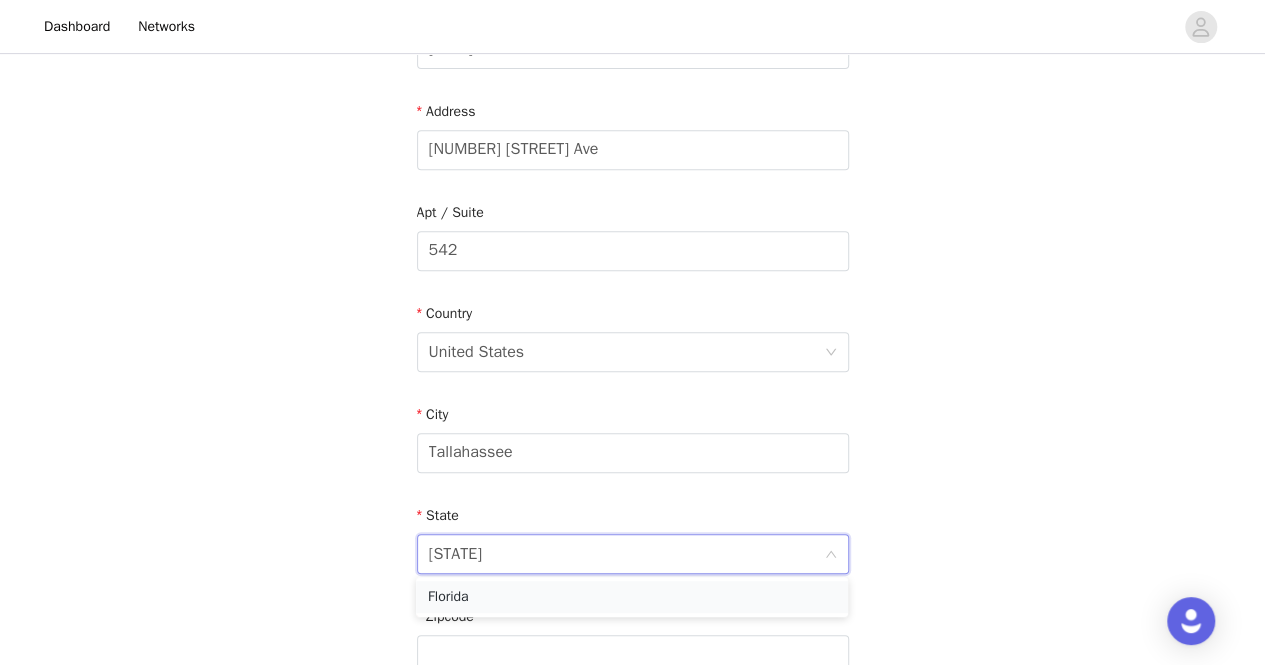 click on "Florida" at bounding box center (632, 597) 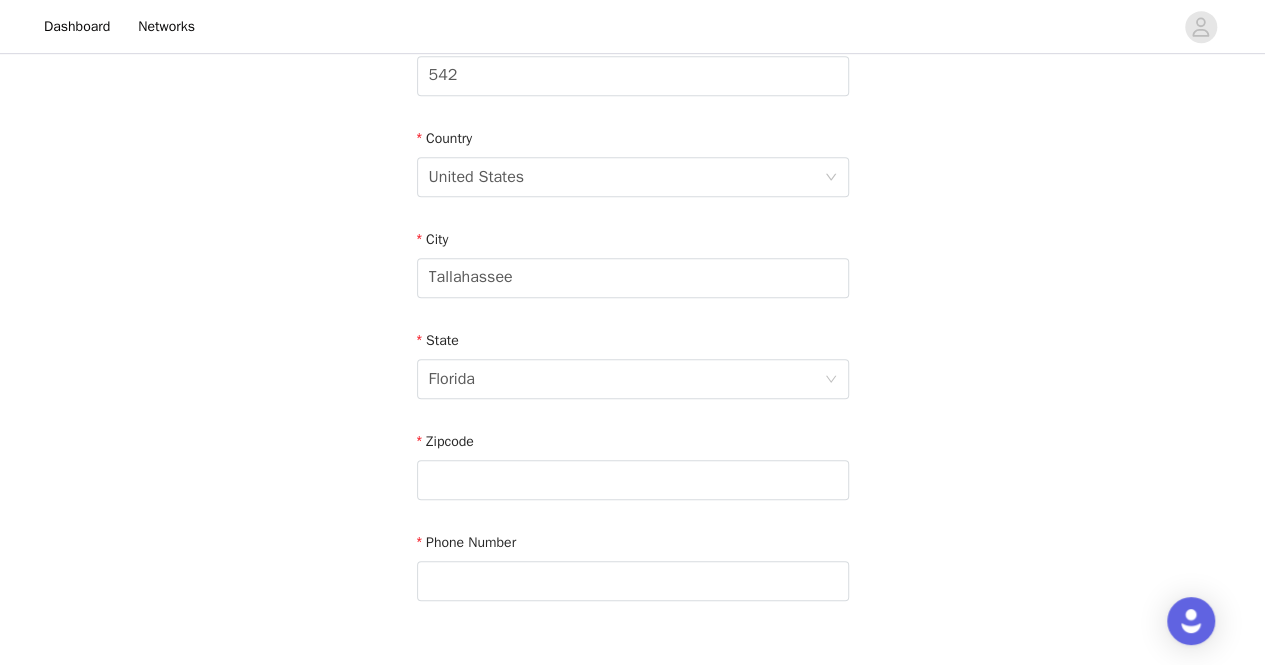 scroll, scrollTop: 594, scrollLeft: 0, axis: vertical 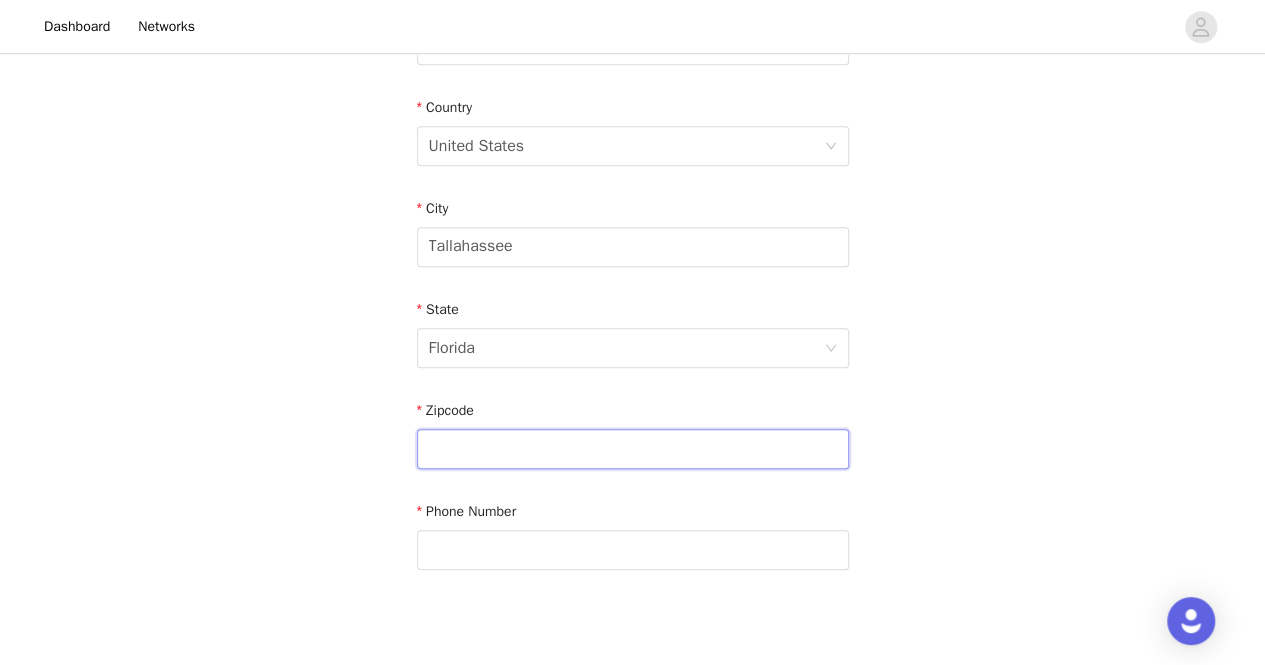 click at bounding box center (633, 449) 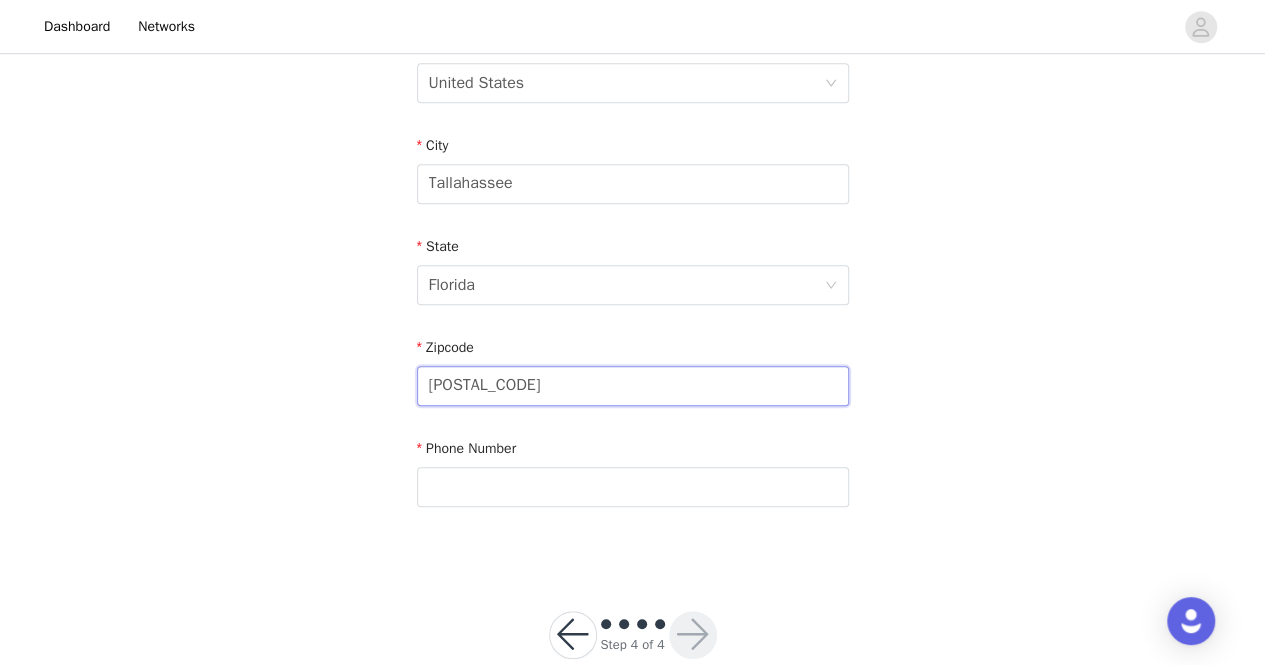 scroll, scrollTop: 662, scrollLeft: 0, axis: vertical 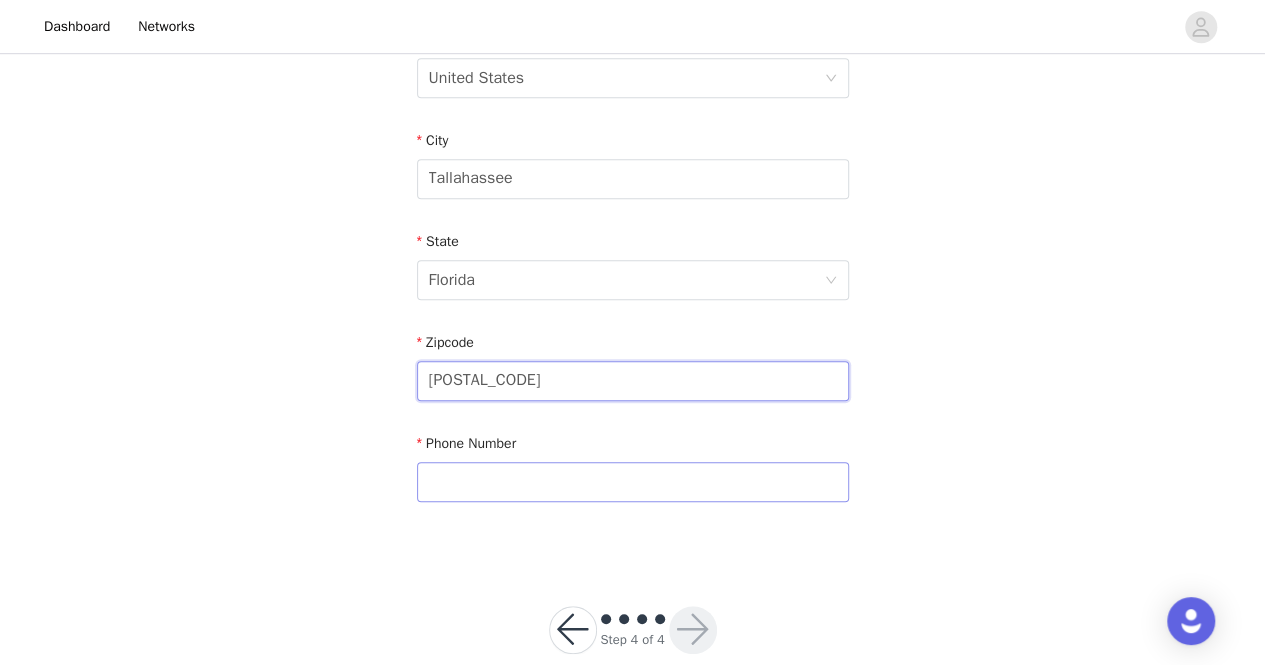 type on "[POSTAL_CODE]" 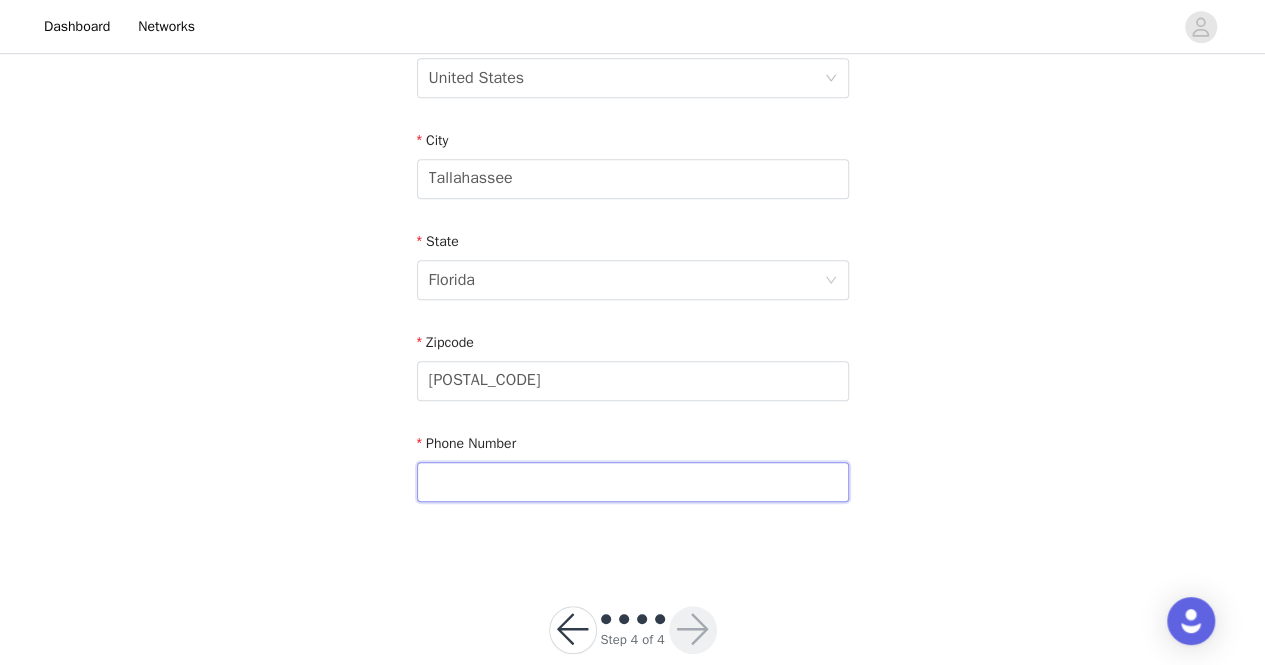 click at bounding box center [633, 482] 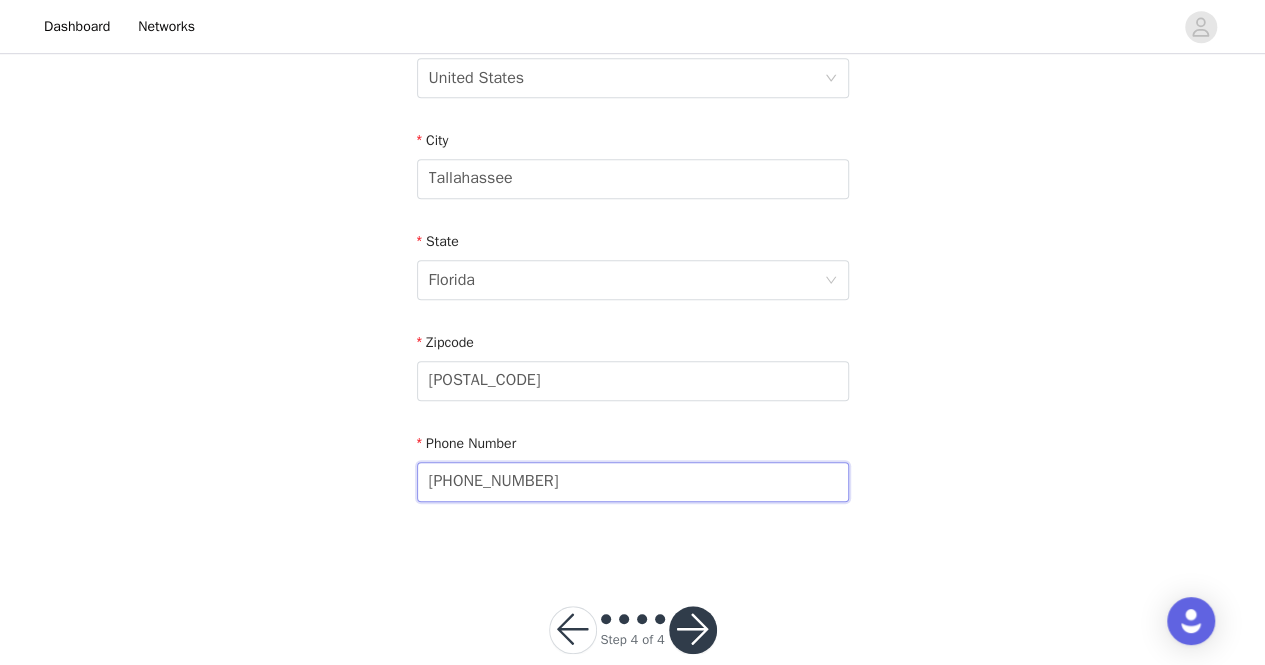 type on "[PHONE_NUMBER]" 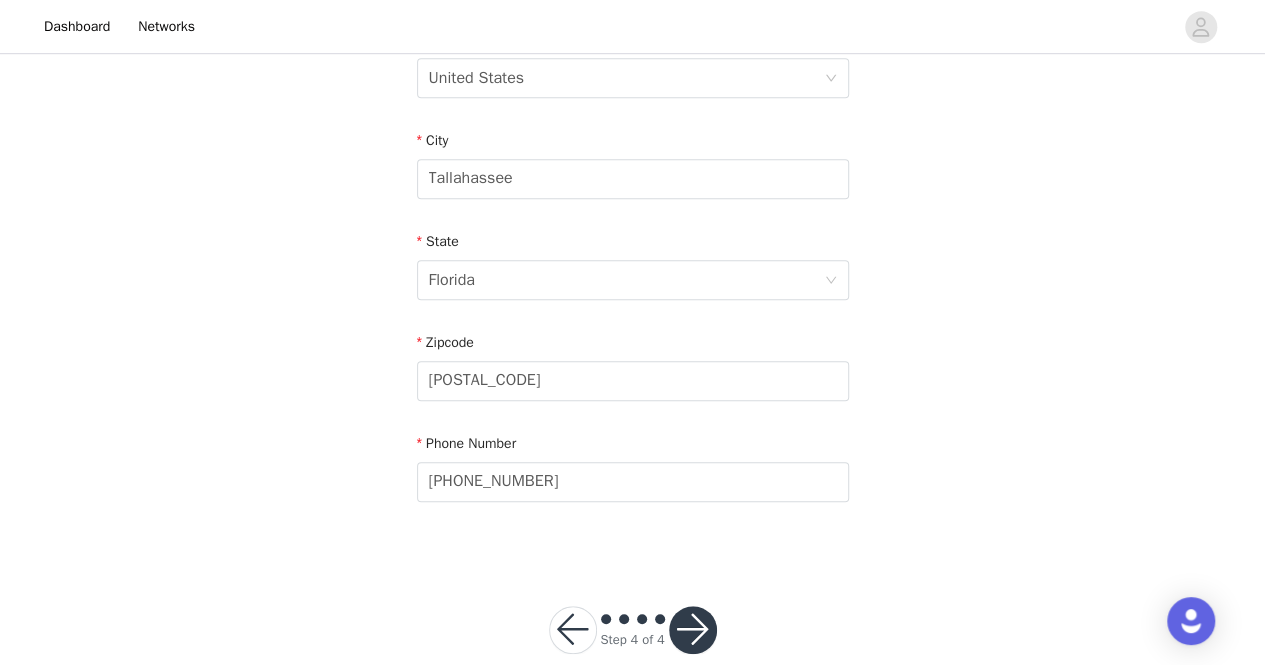 click on "Zipcode" at bounding box center (633, 346) 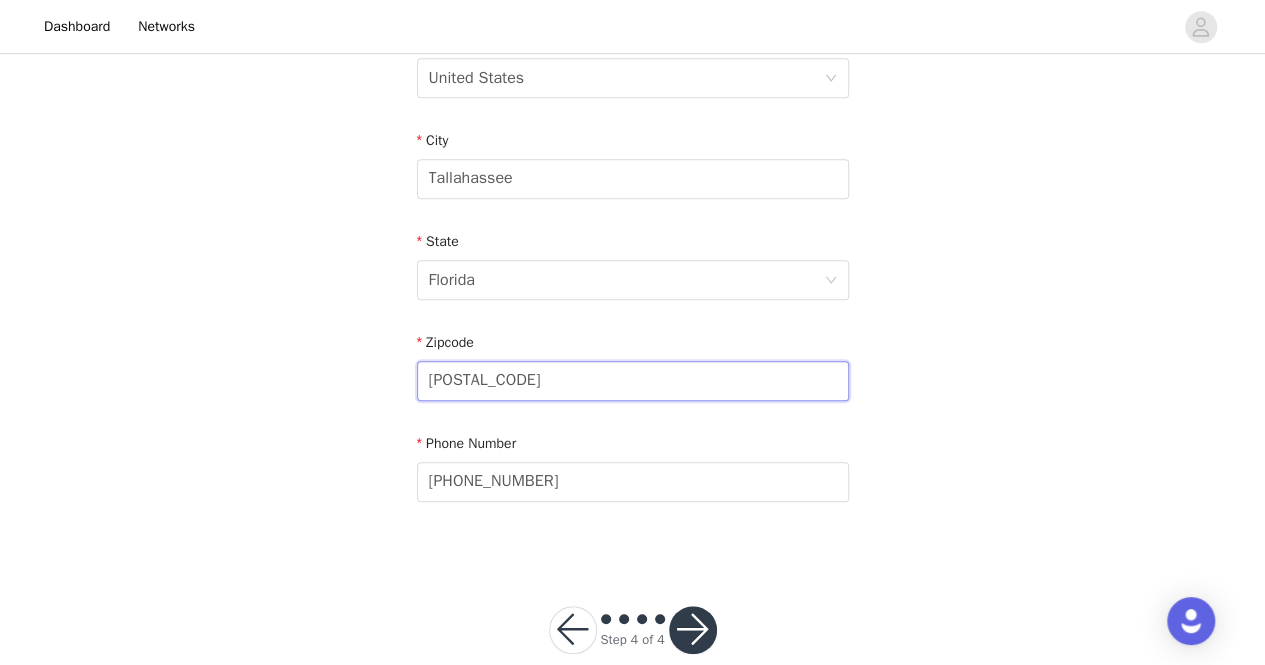 click on "[POSTAL_CODE]" at bounding box center [633, 381] 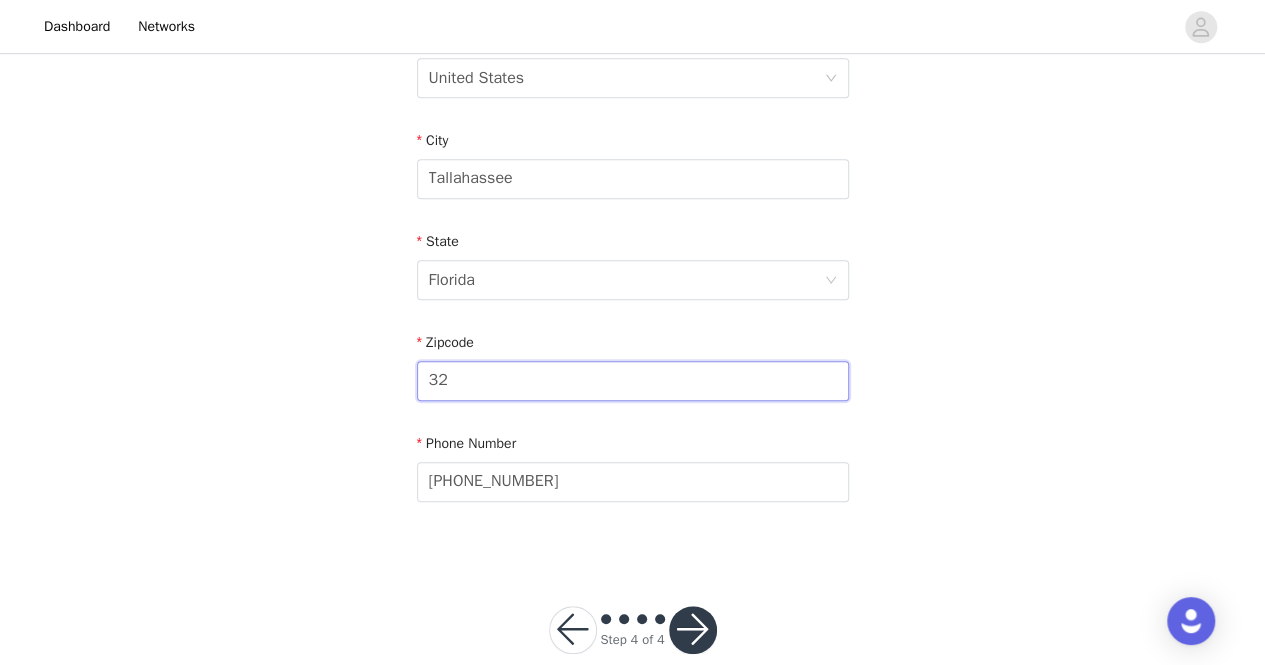 type on "3" 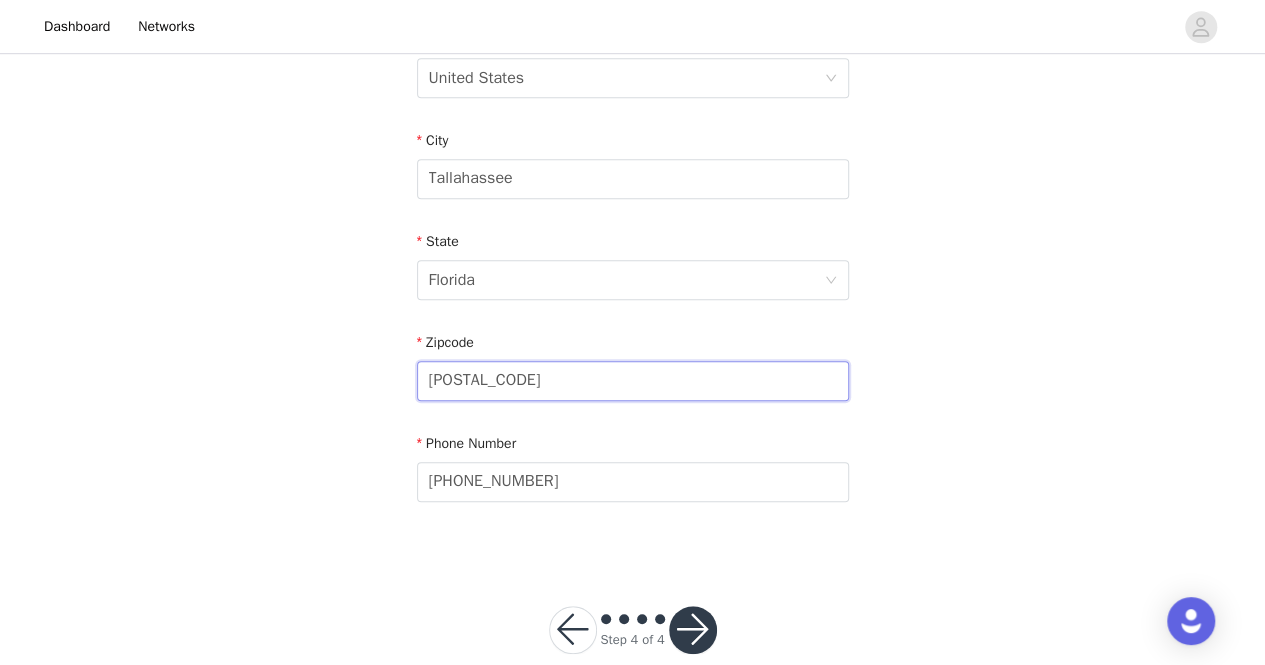 type on "[POSTAL_CODE]" 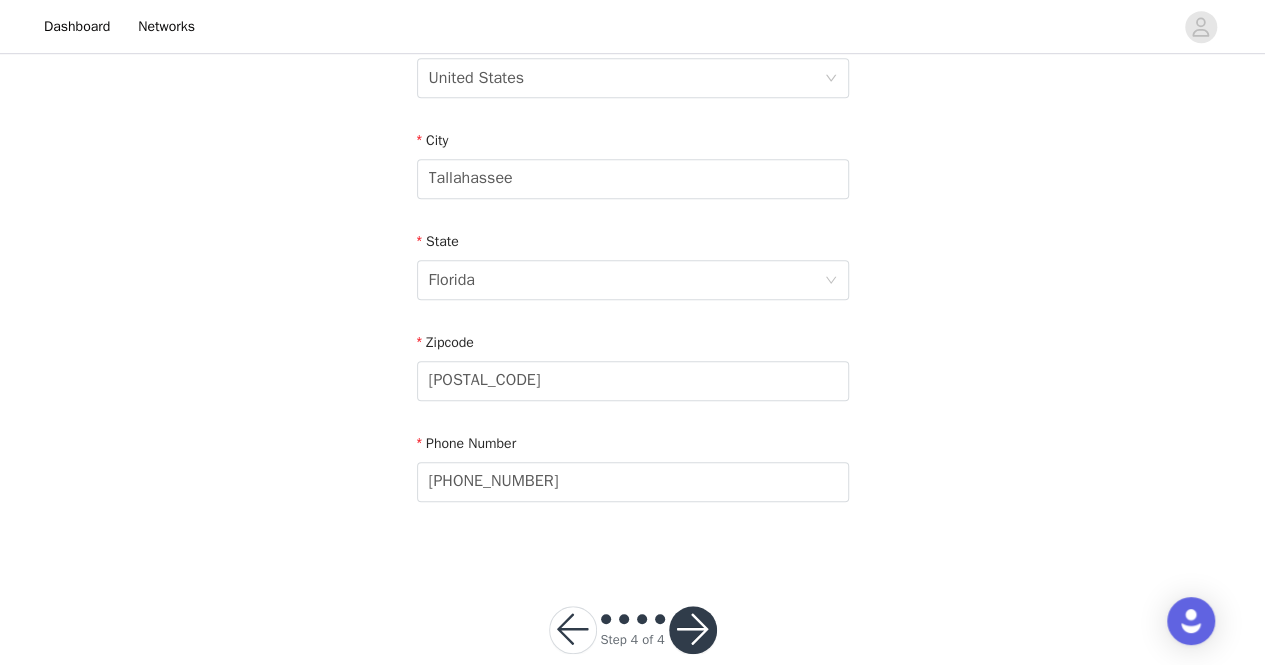 click at bounding box center [693, 630] 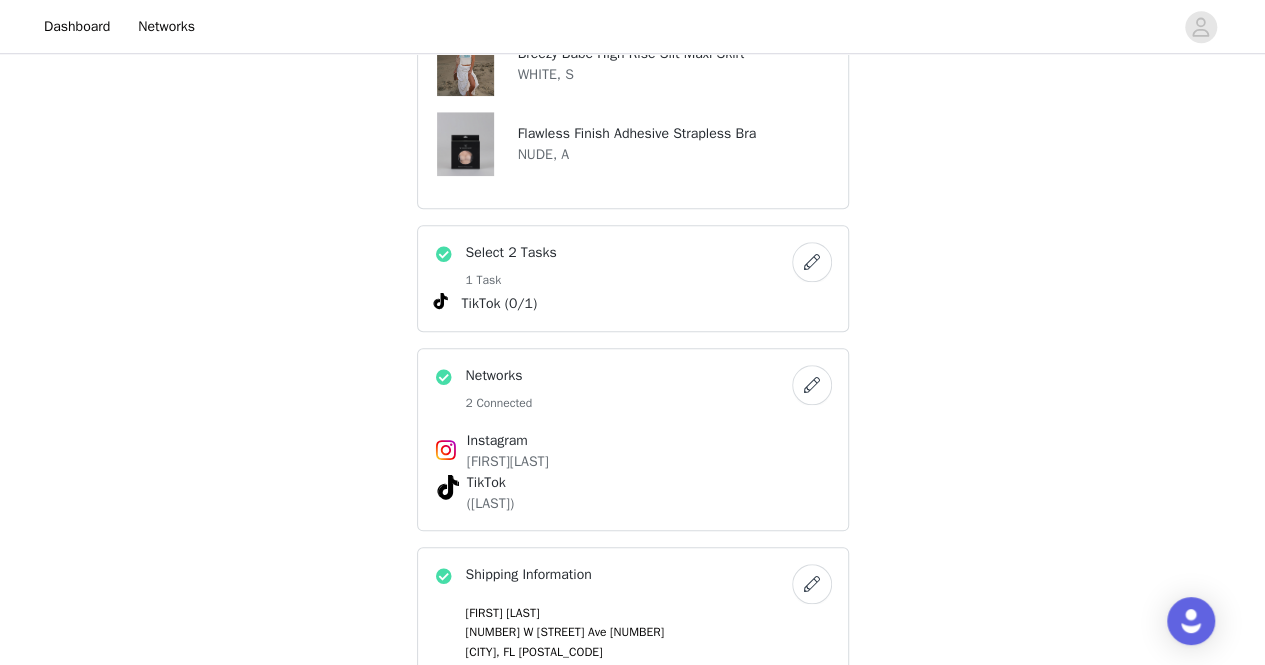 scroll, scrollTop: 800, scrollLeft: 0, axis: vertical 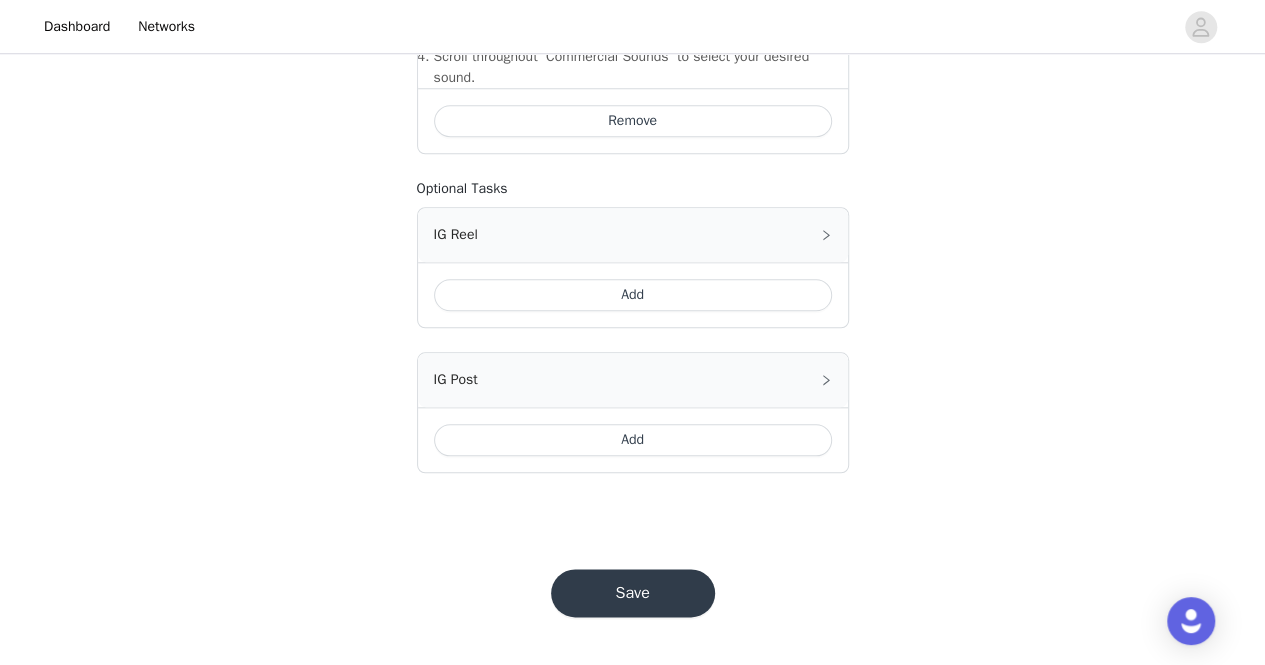 click on "Add" at bounding box center [633, 440] 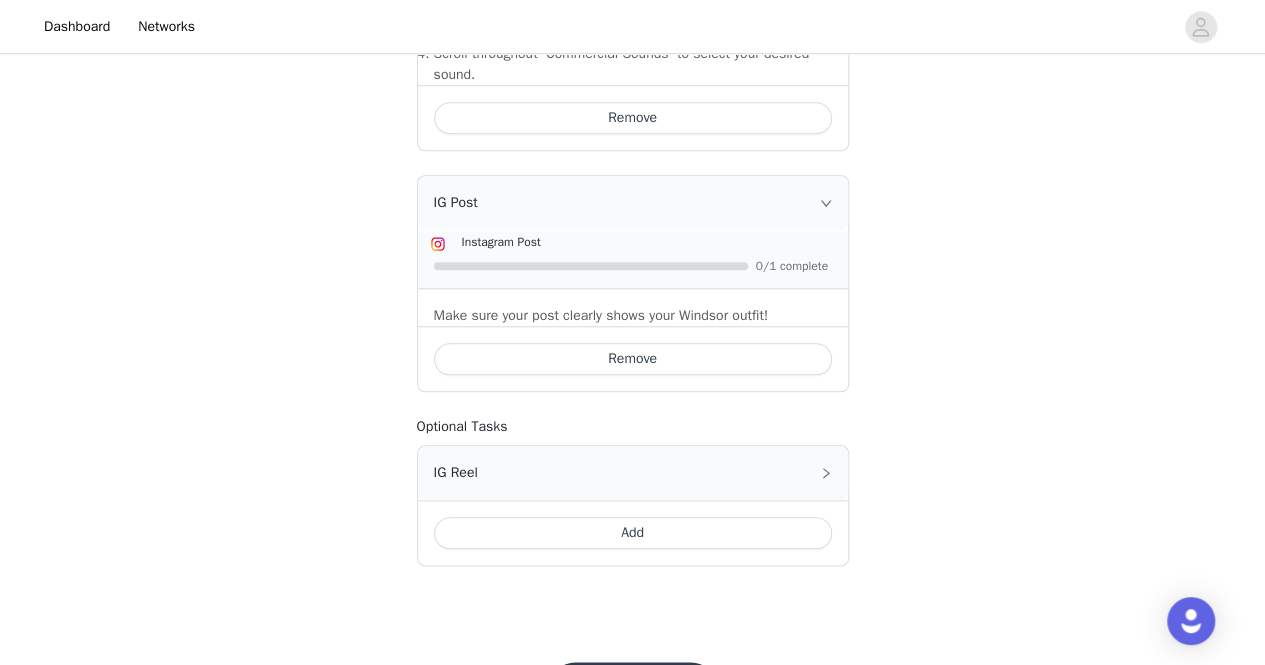 scroll, scrollTop: 968, scrollLeft: 0, axis: vertical 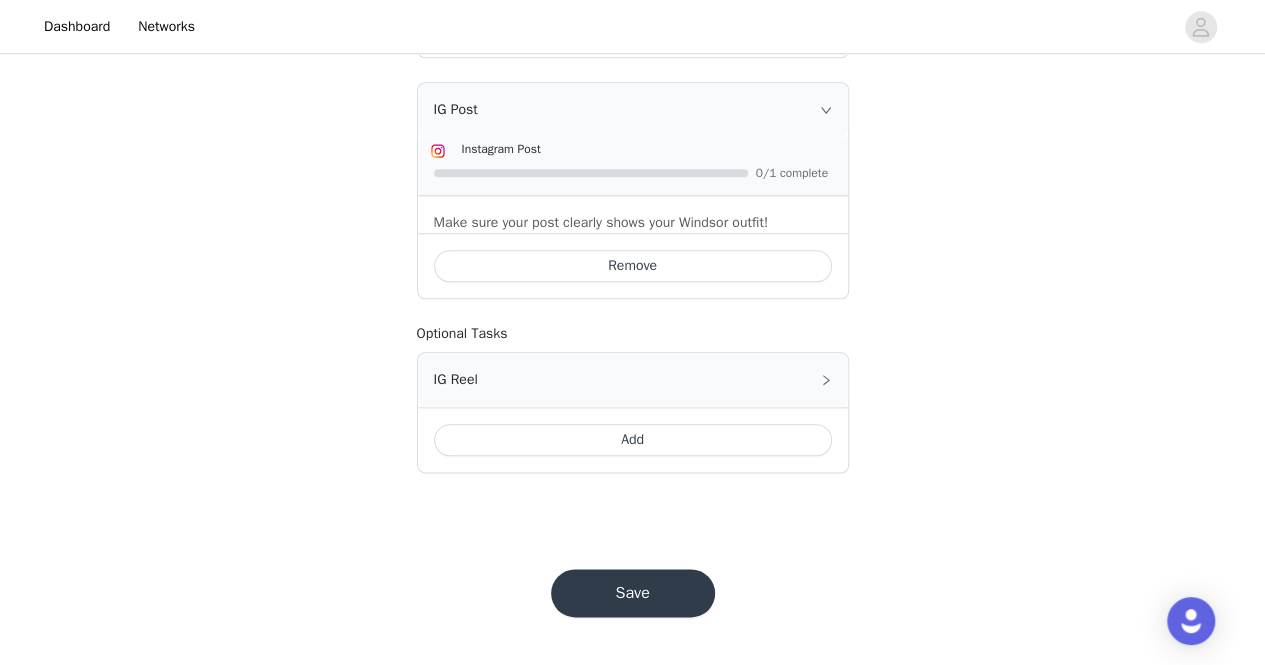 click on "Save" at bounding box center (633, 593) 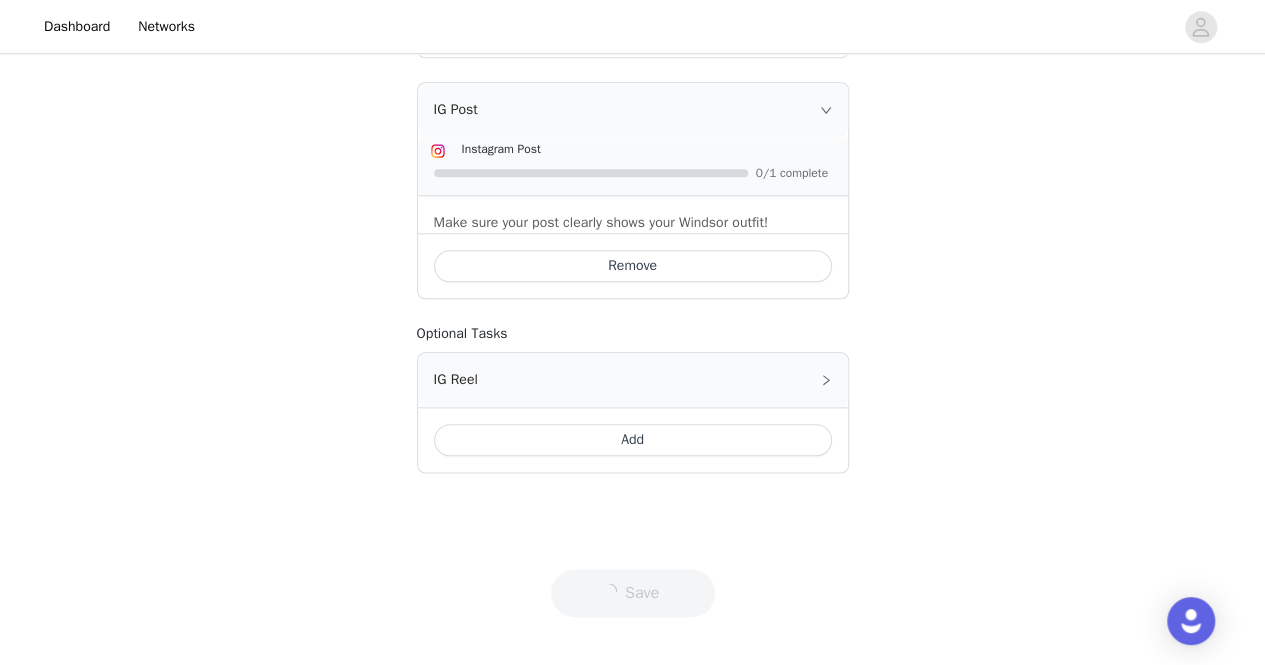 scroll, scrollTop: 0, scrollLeft: 0, axis: both 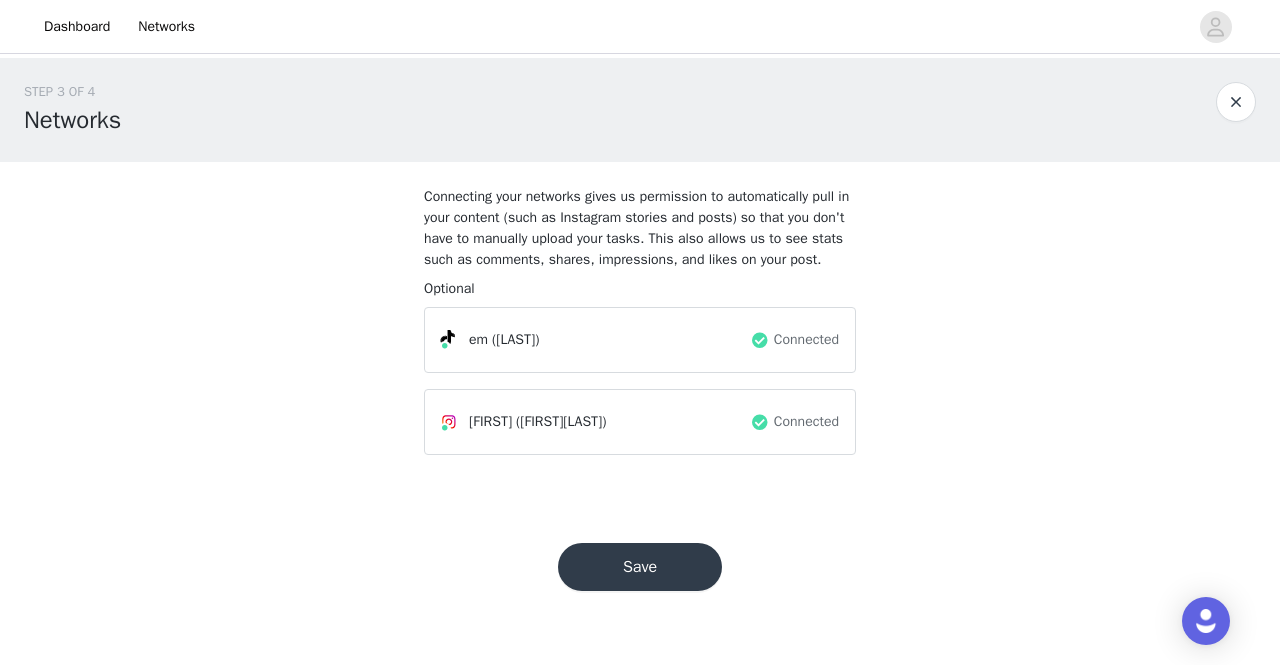 click on "Save" at bounding box center (640, 567) 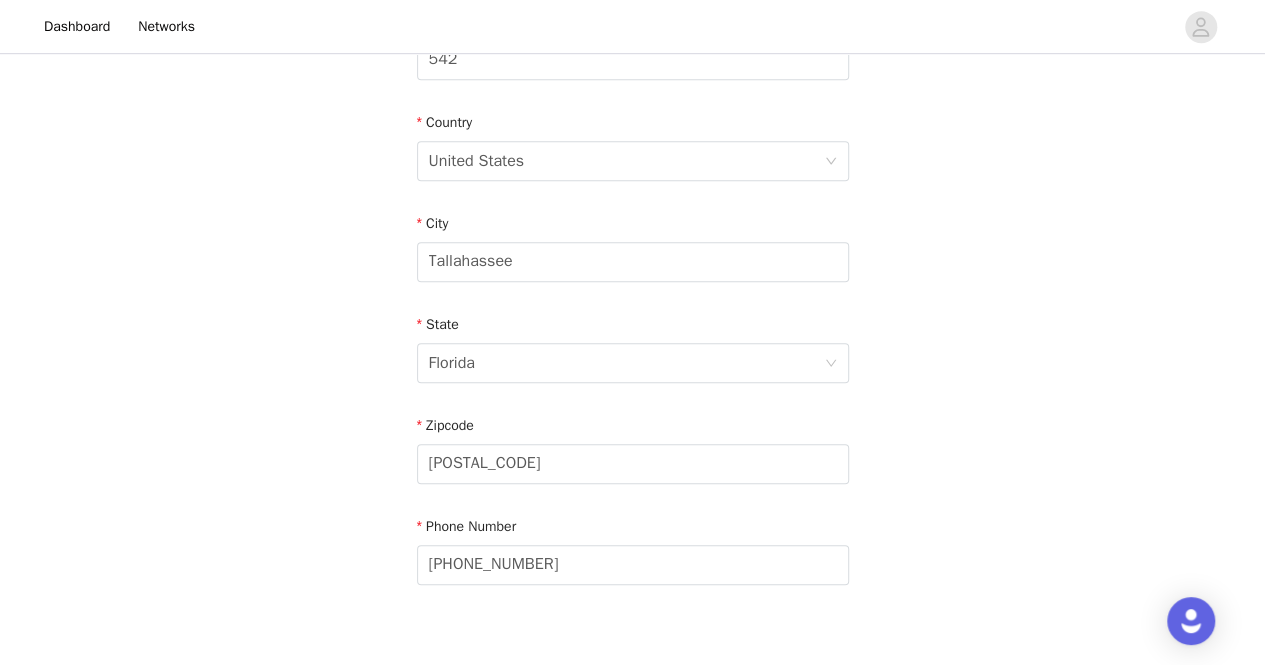 scroll, scrollTop: 698, scrollLeft: 0, axis: vertical 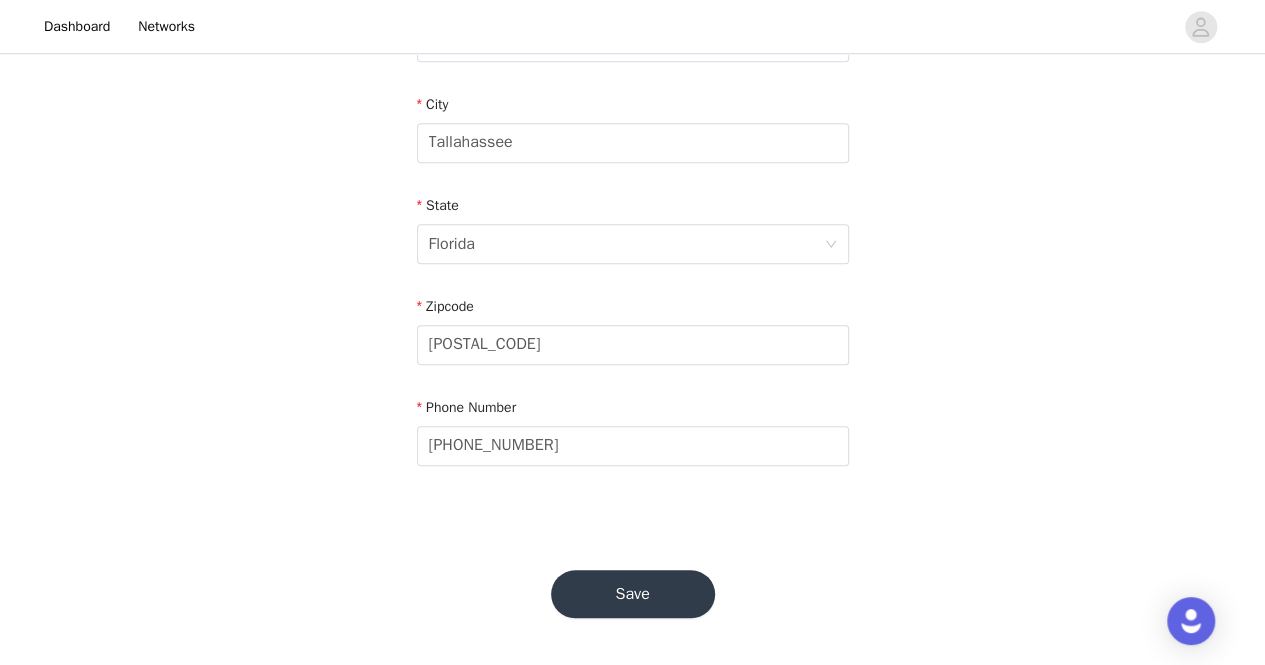 click on "Save" at bounding box center (633, 594) 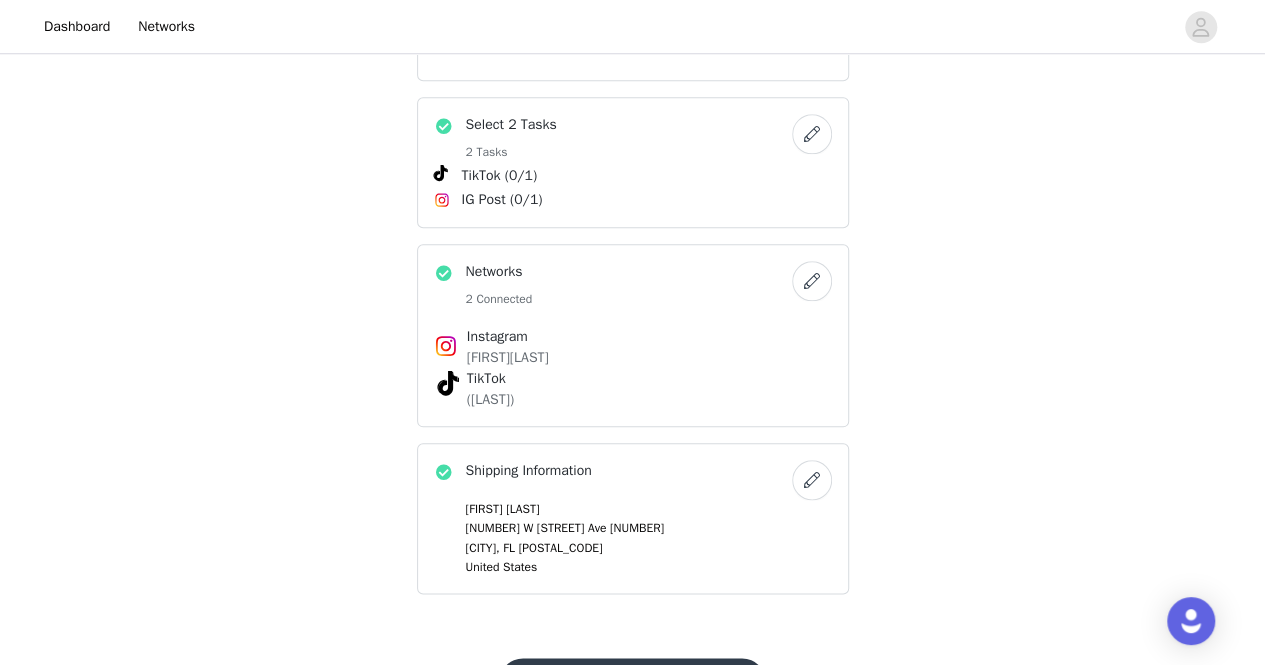 scroll, scrollTop: 1022, scrollLeft: 0, axis: vertical 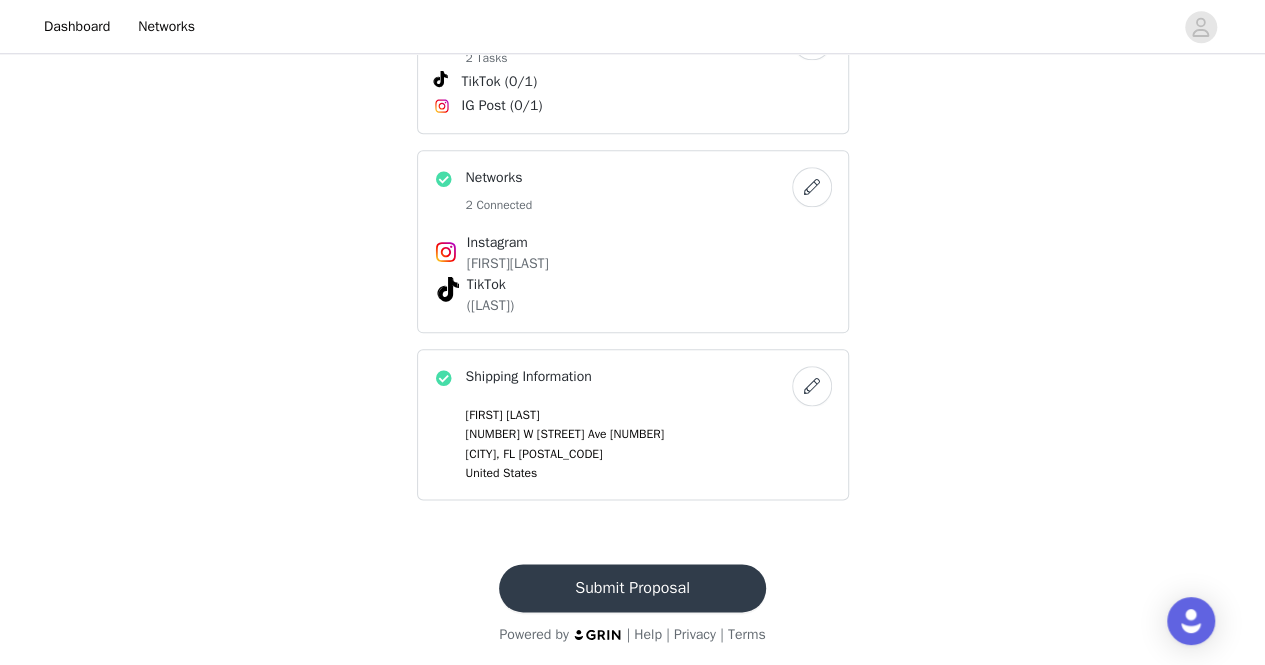 click on "Submit Proposal" at bounding box center (632, 588) 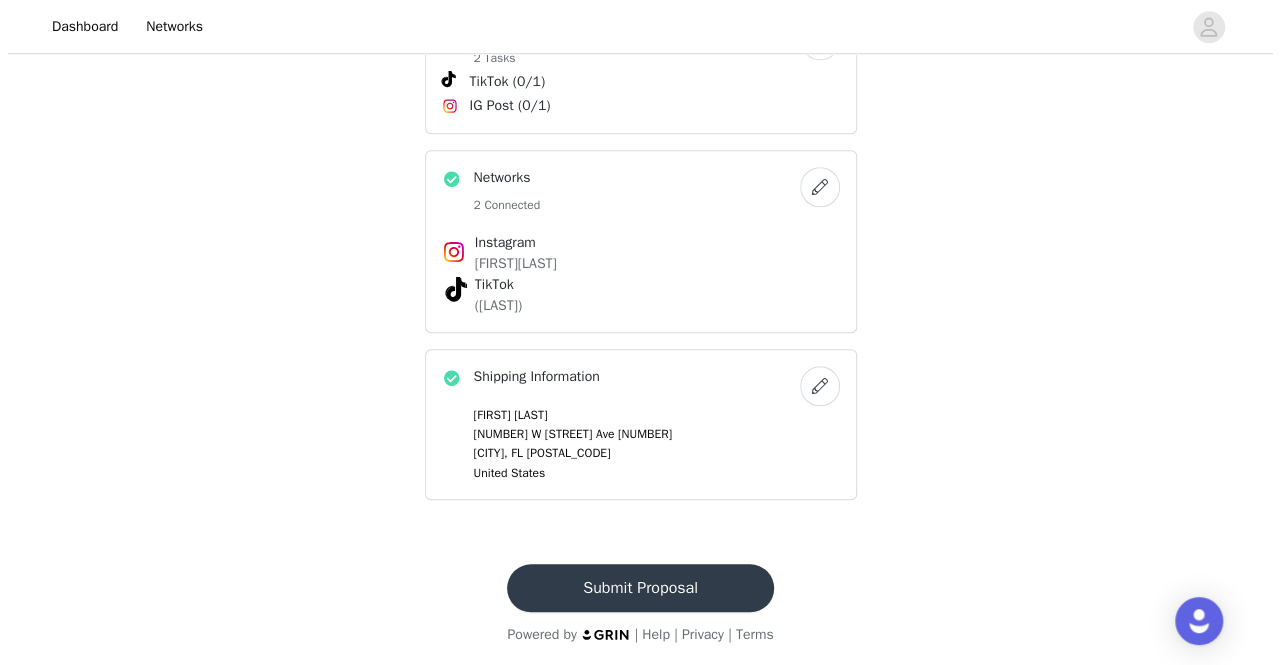 scroll, scrollTop: 0, scrollLeft: 0, axis: both 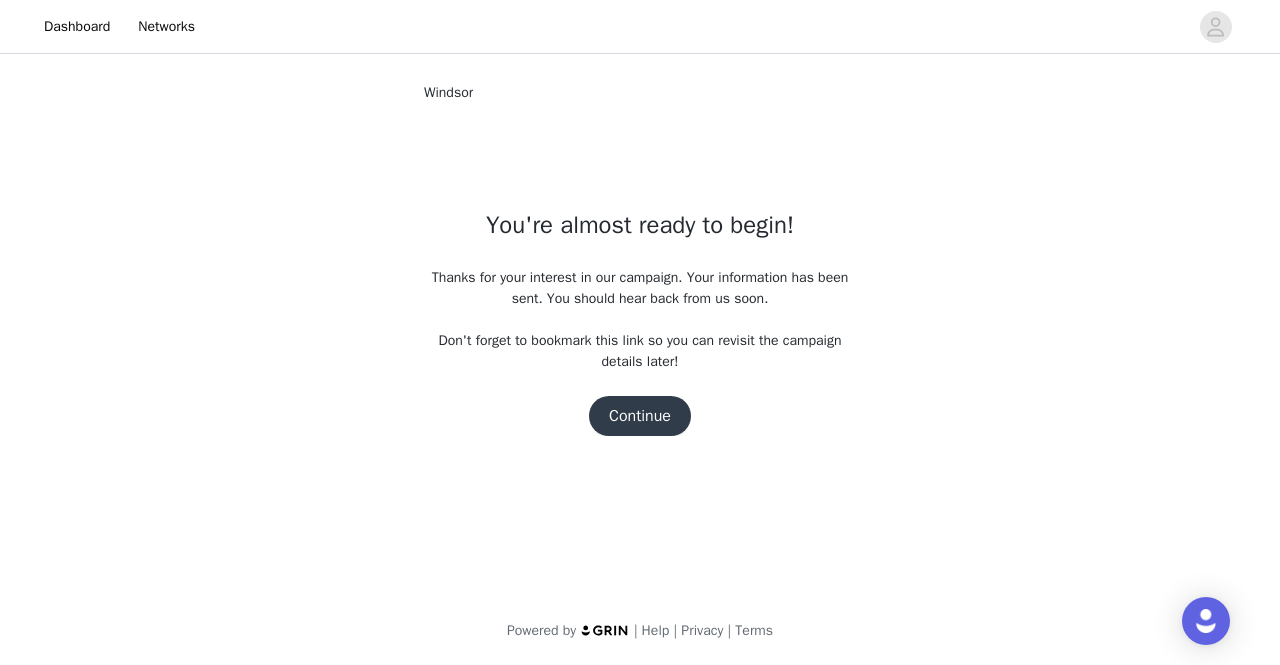 click on "Continue" at bounding box center [640, 416] 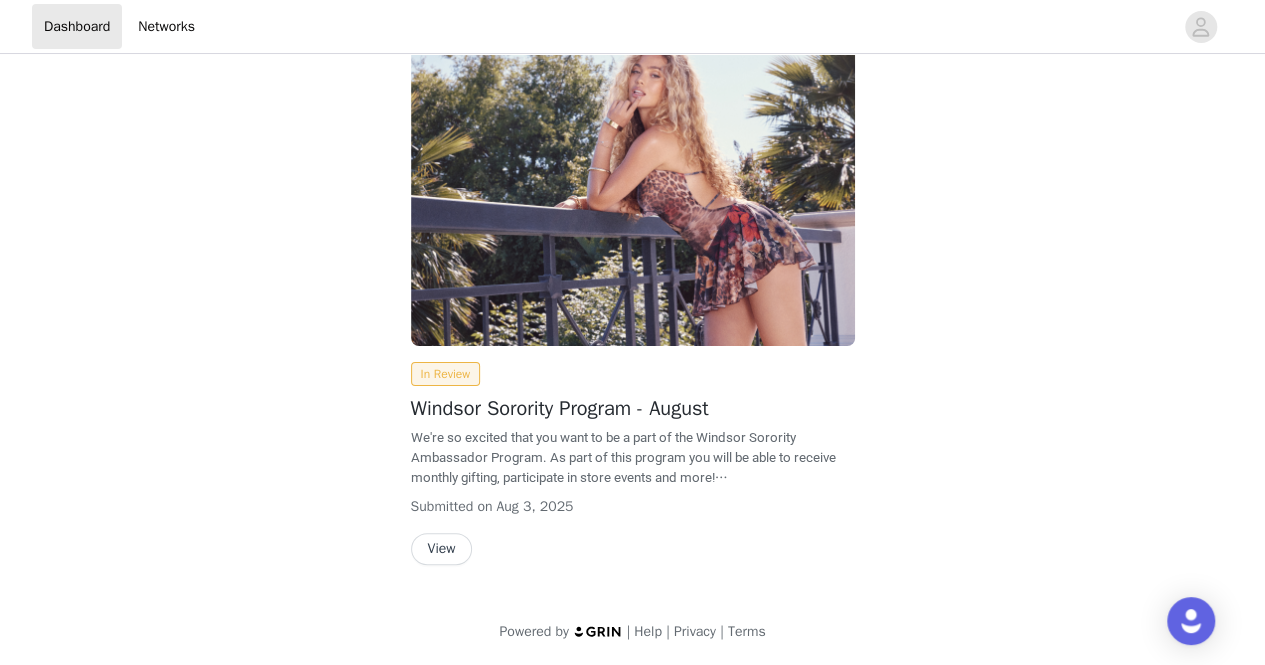 scroll, scrollTop: 68, scrollLeft: 0, axis: vertical 